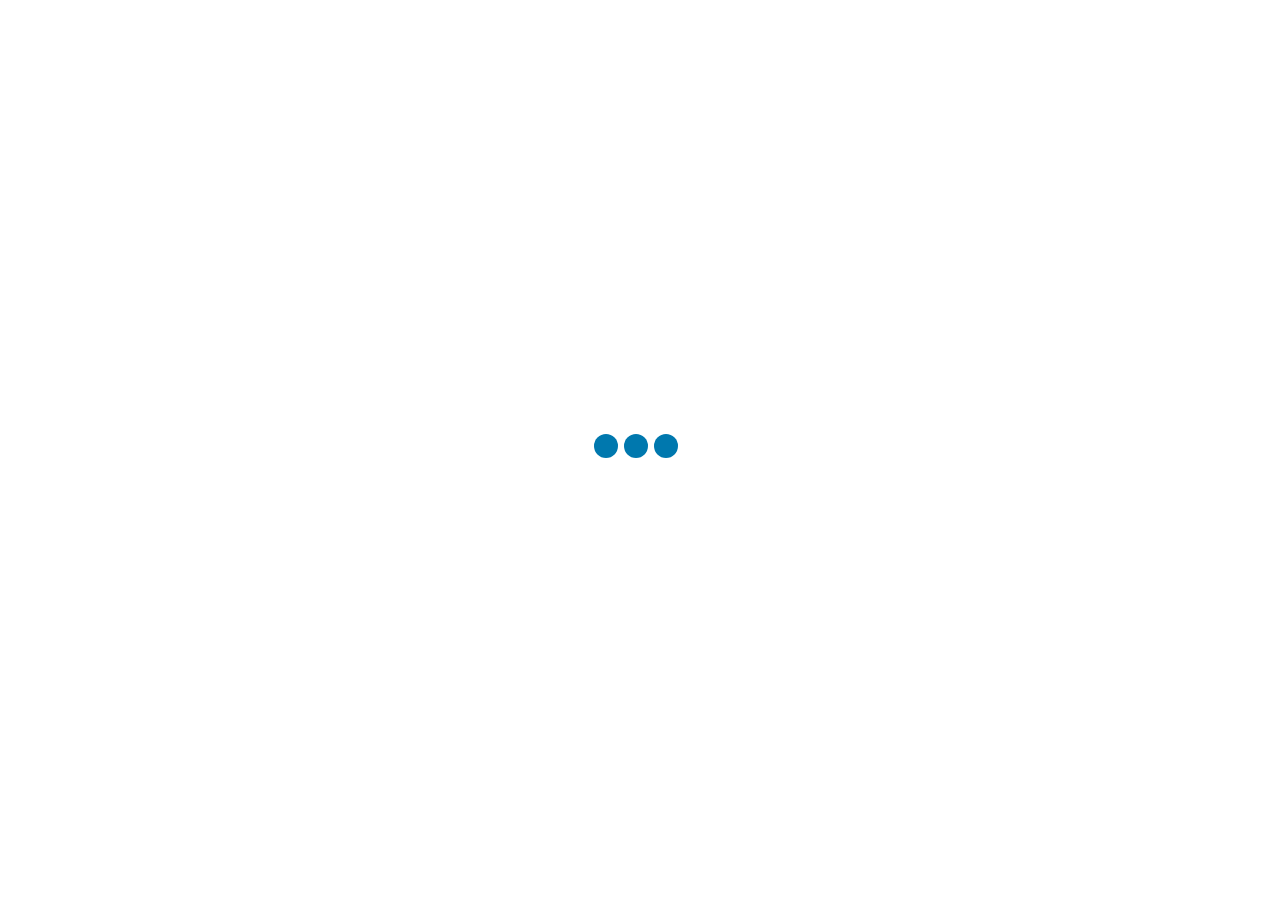scroll, scrollTop: 0, scrollLeft: 0, axis: both 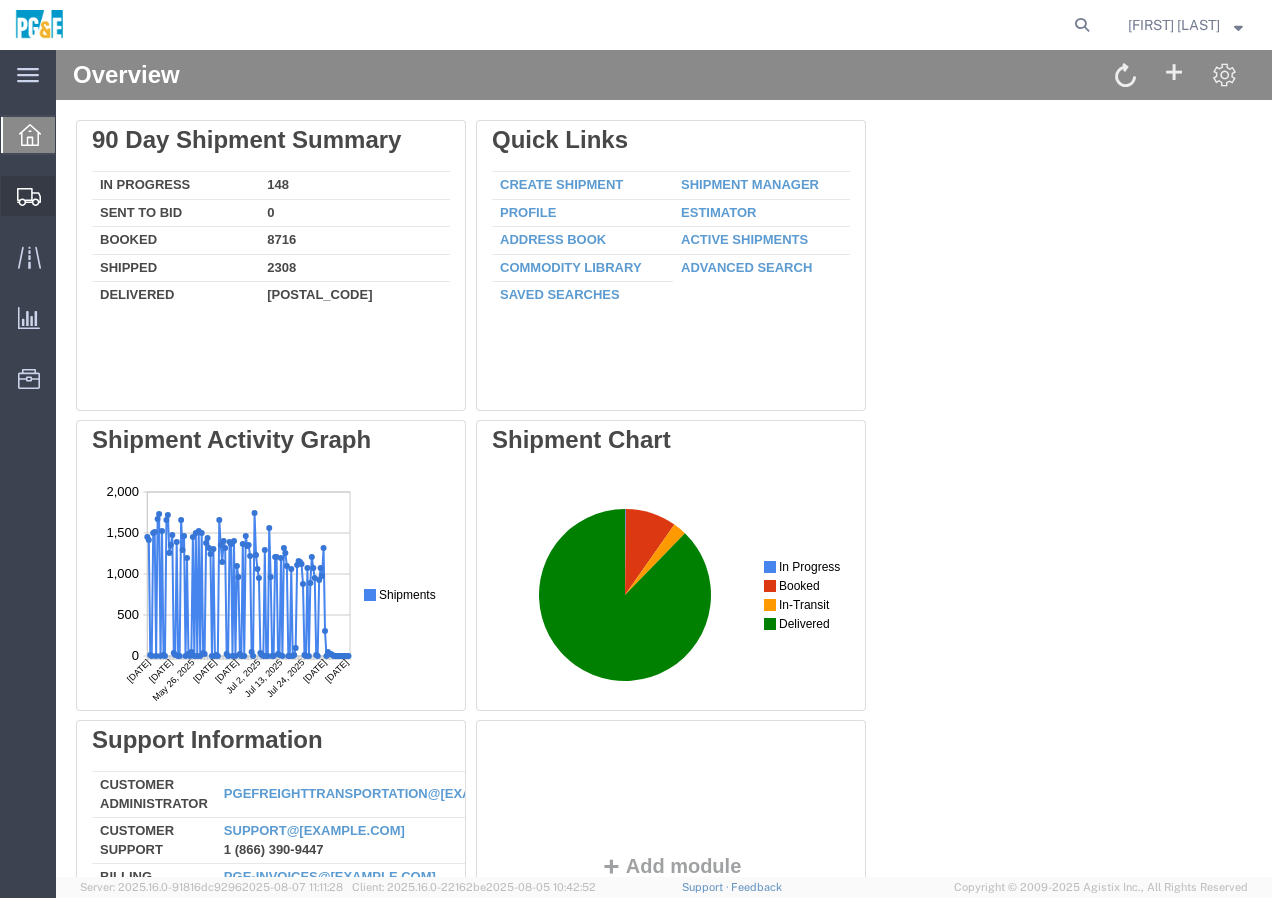 click on "Shipment Manager" 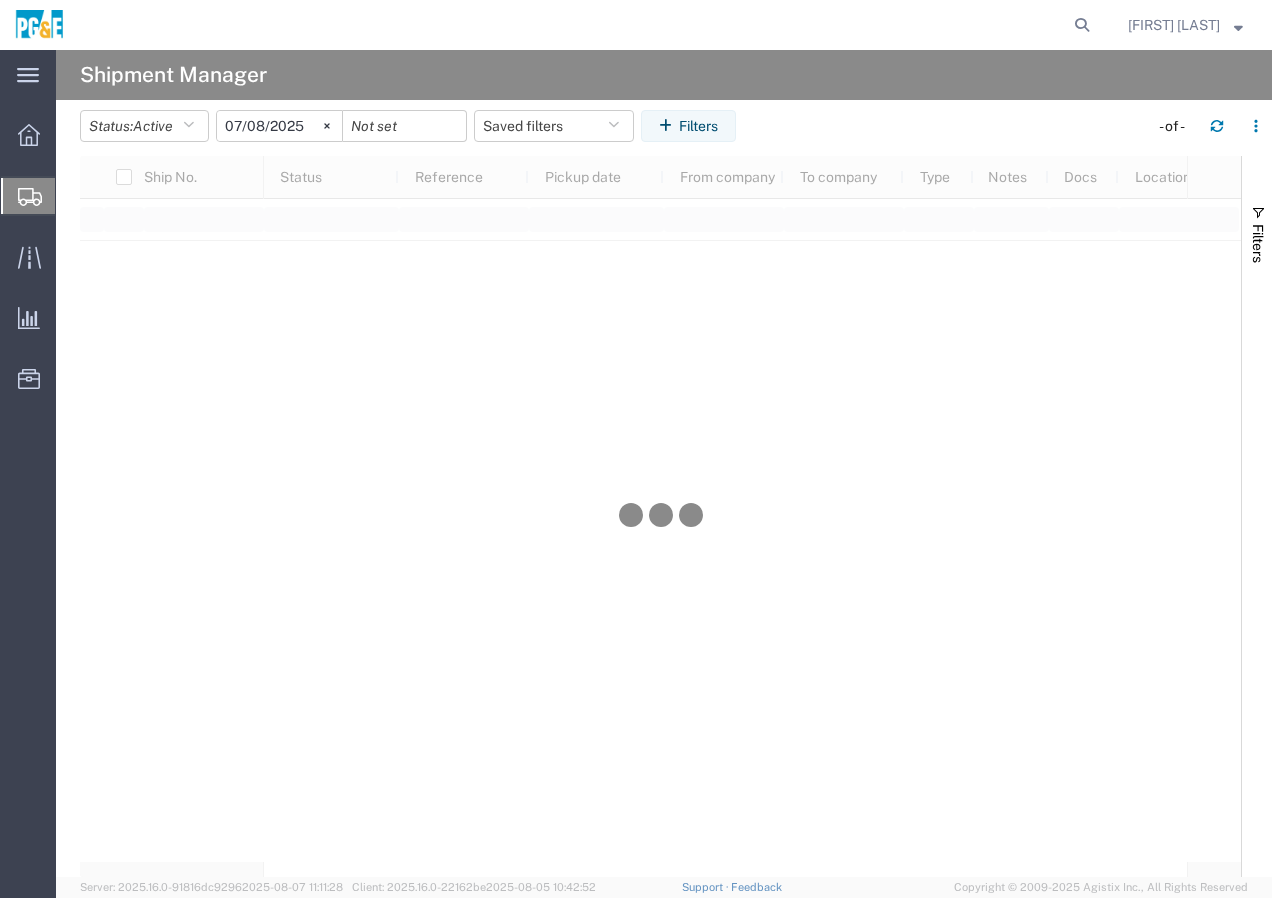 click on "Create Shipment" 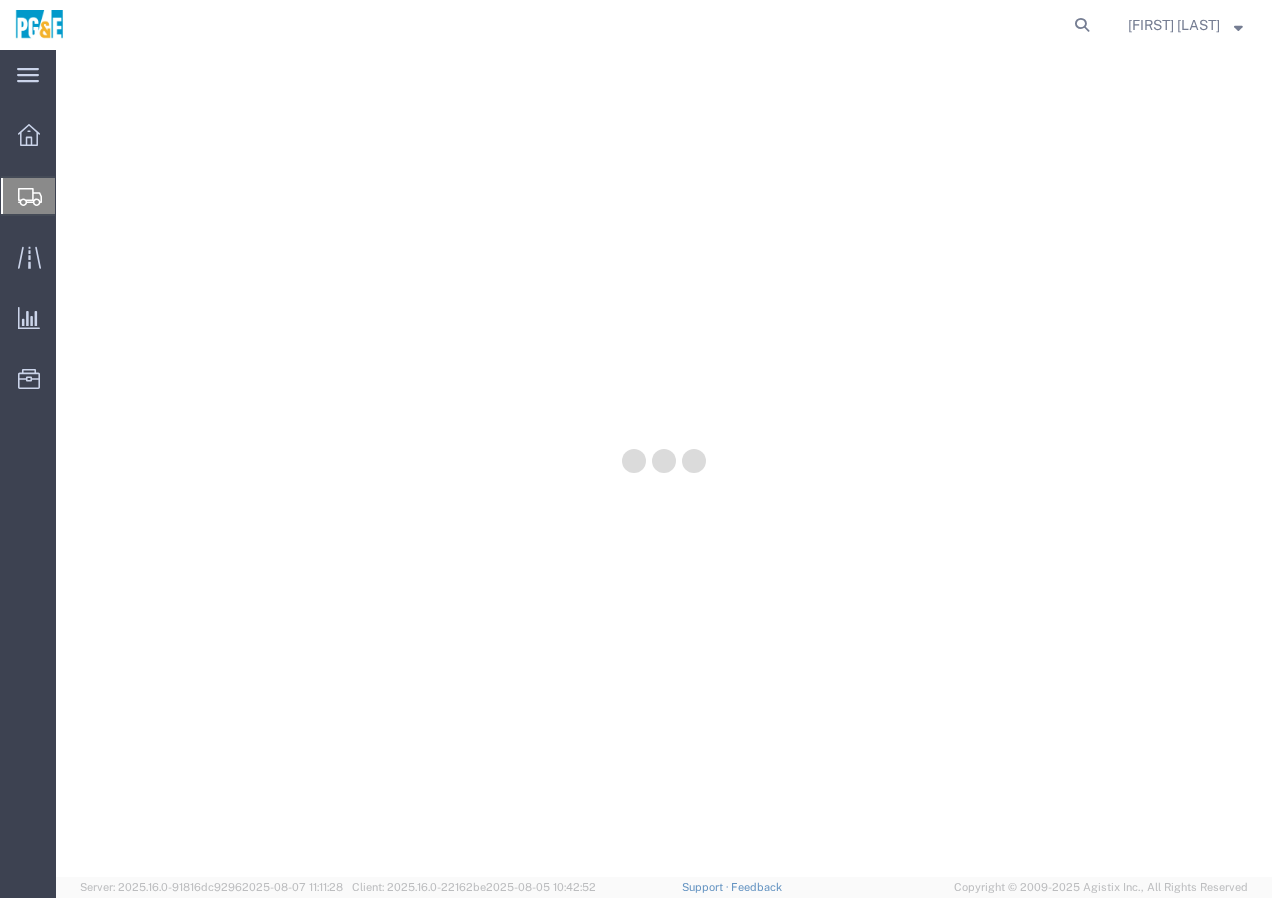 scroll, scrollTop: 0, scrollLeft: 0, axis: both 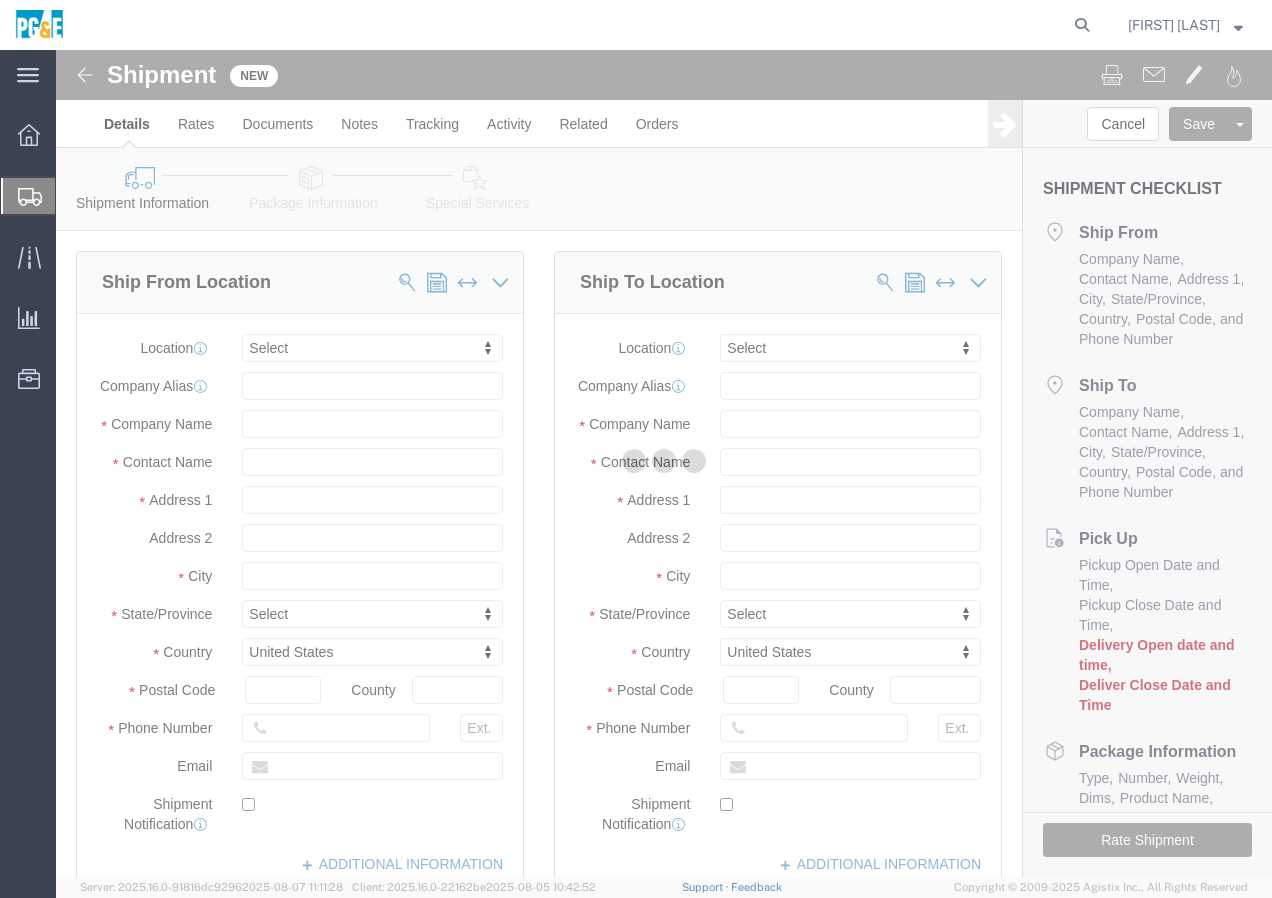 select 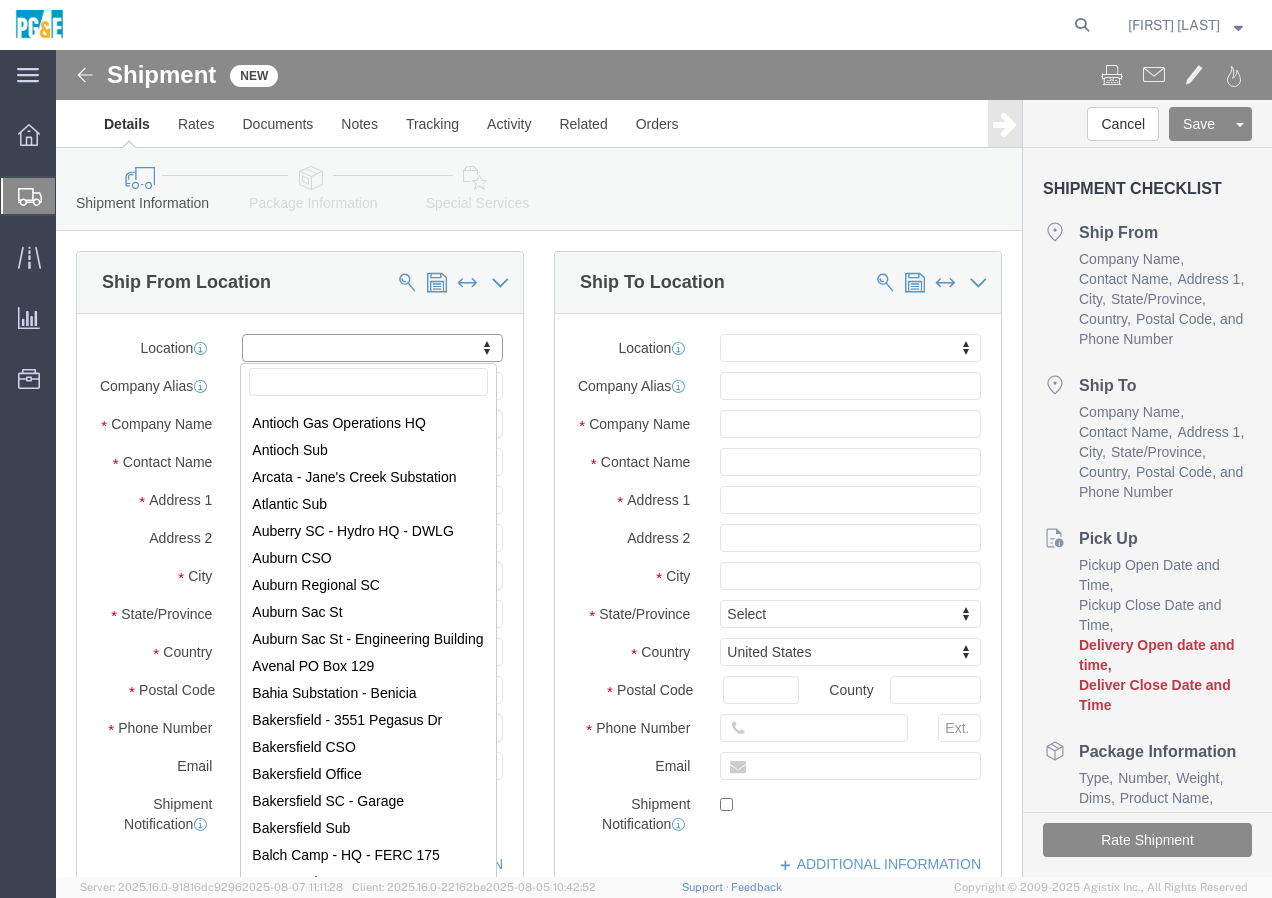 scroll, scrollTop: 500, scrollLeft: 0, axis: vertical 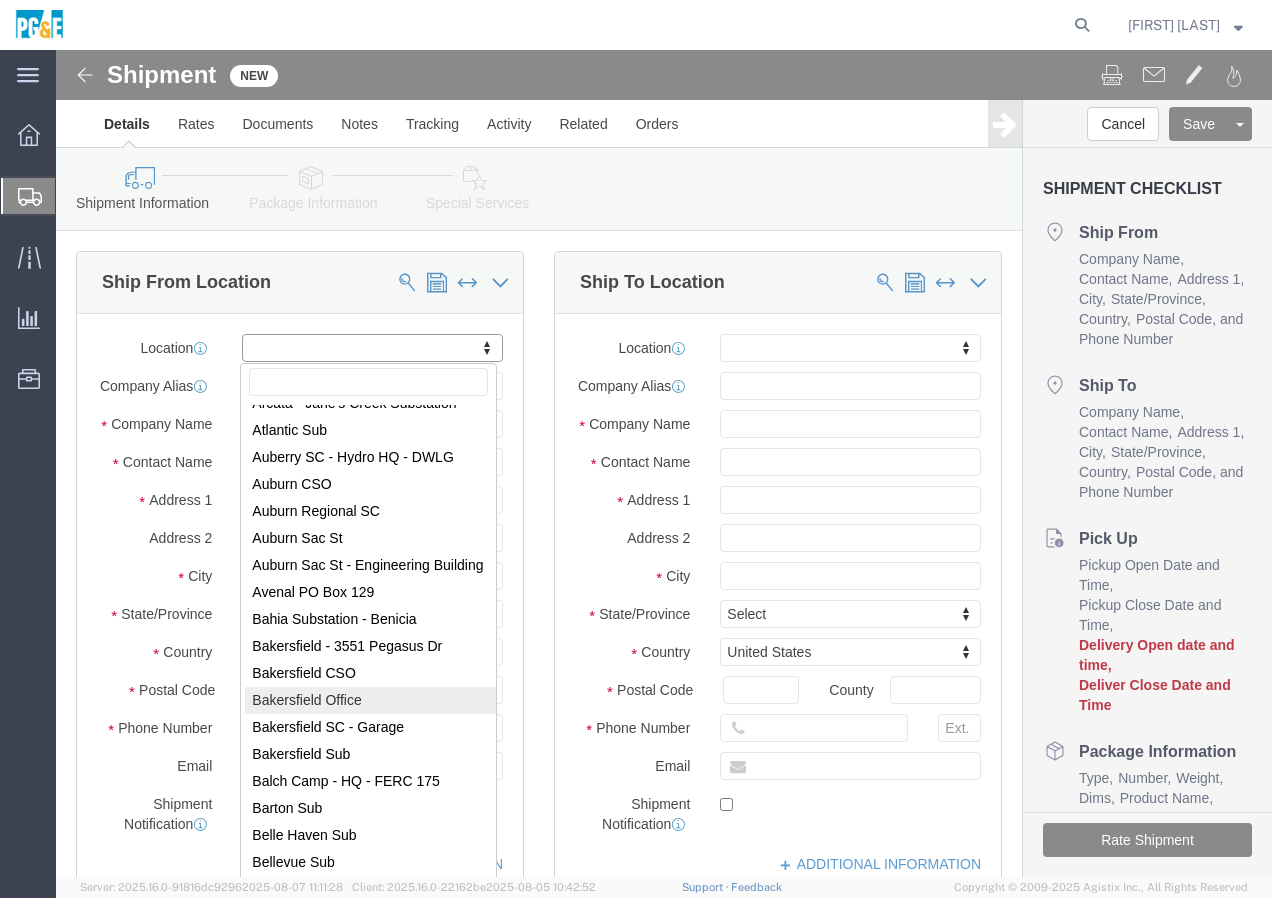 select on "71468" 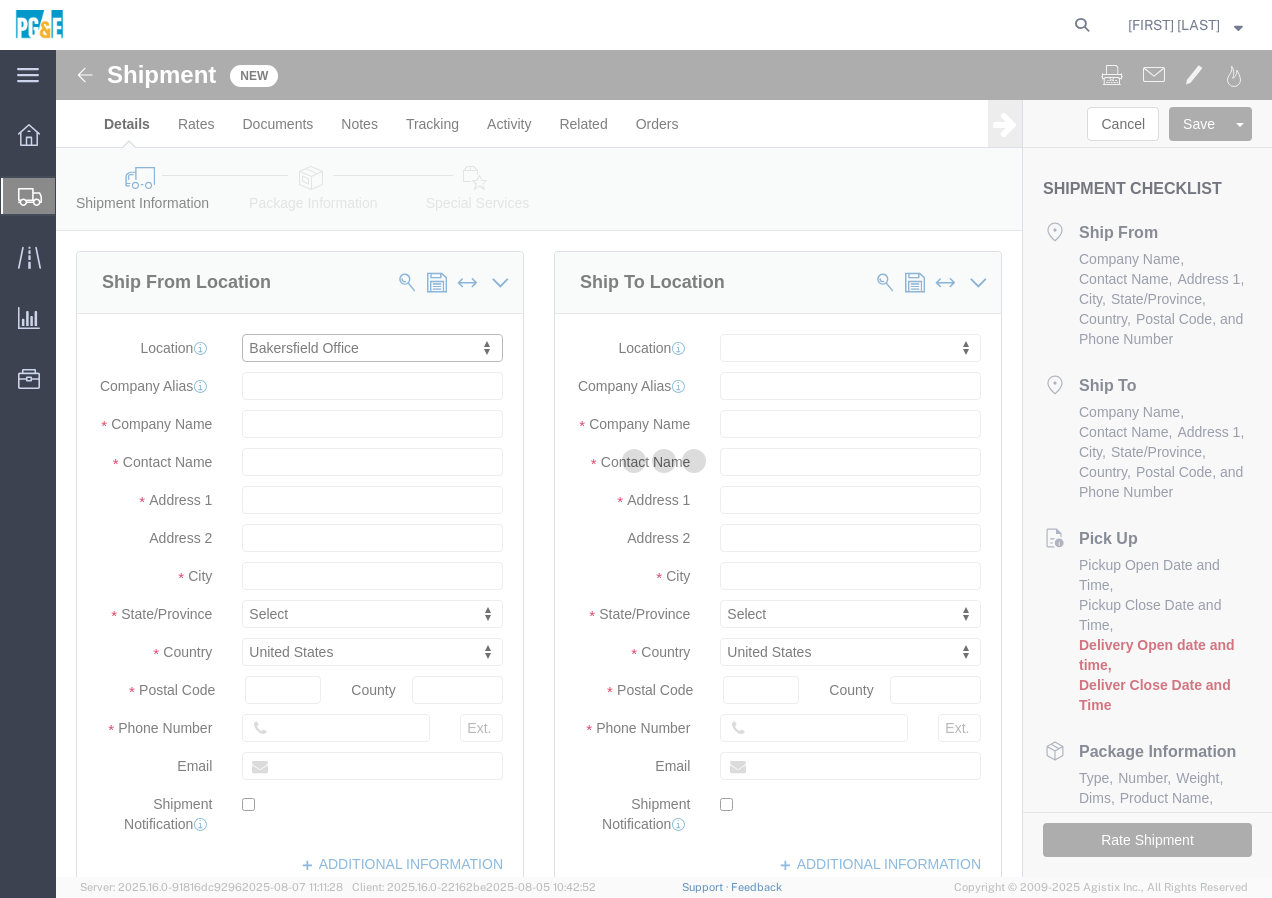 select on "CA" 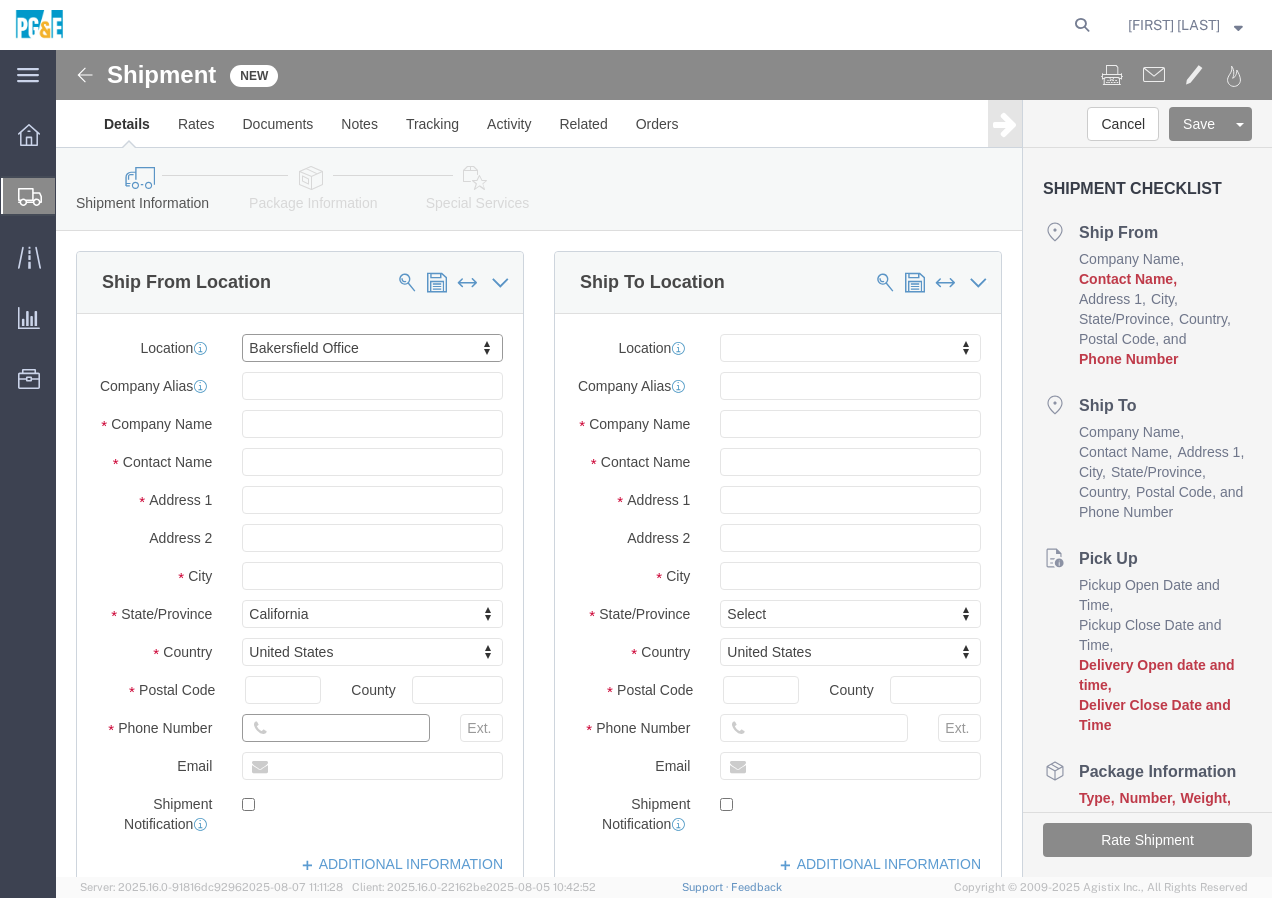 click 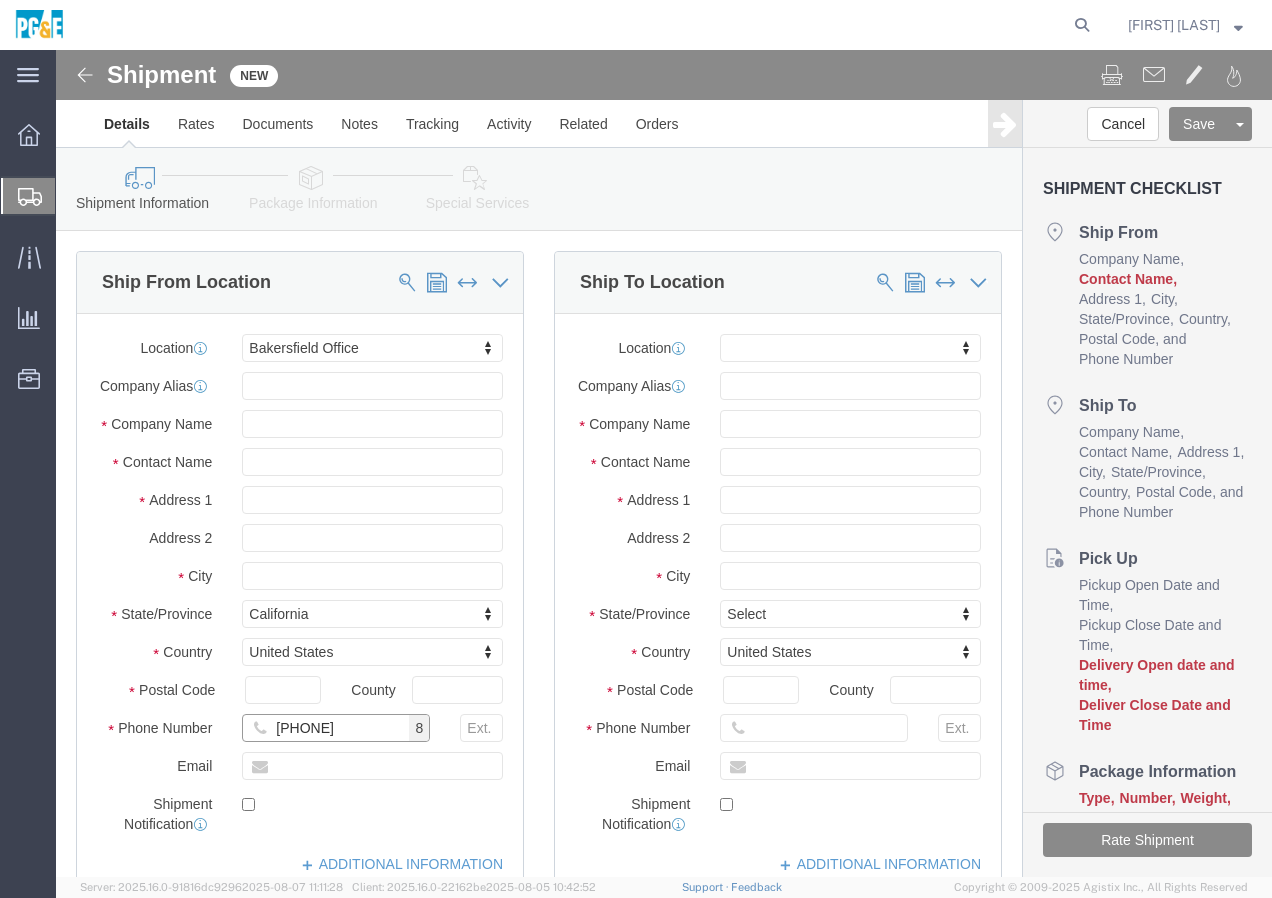 type on "[PHONE]" 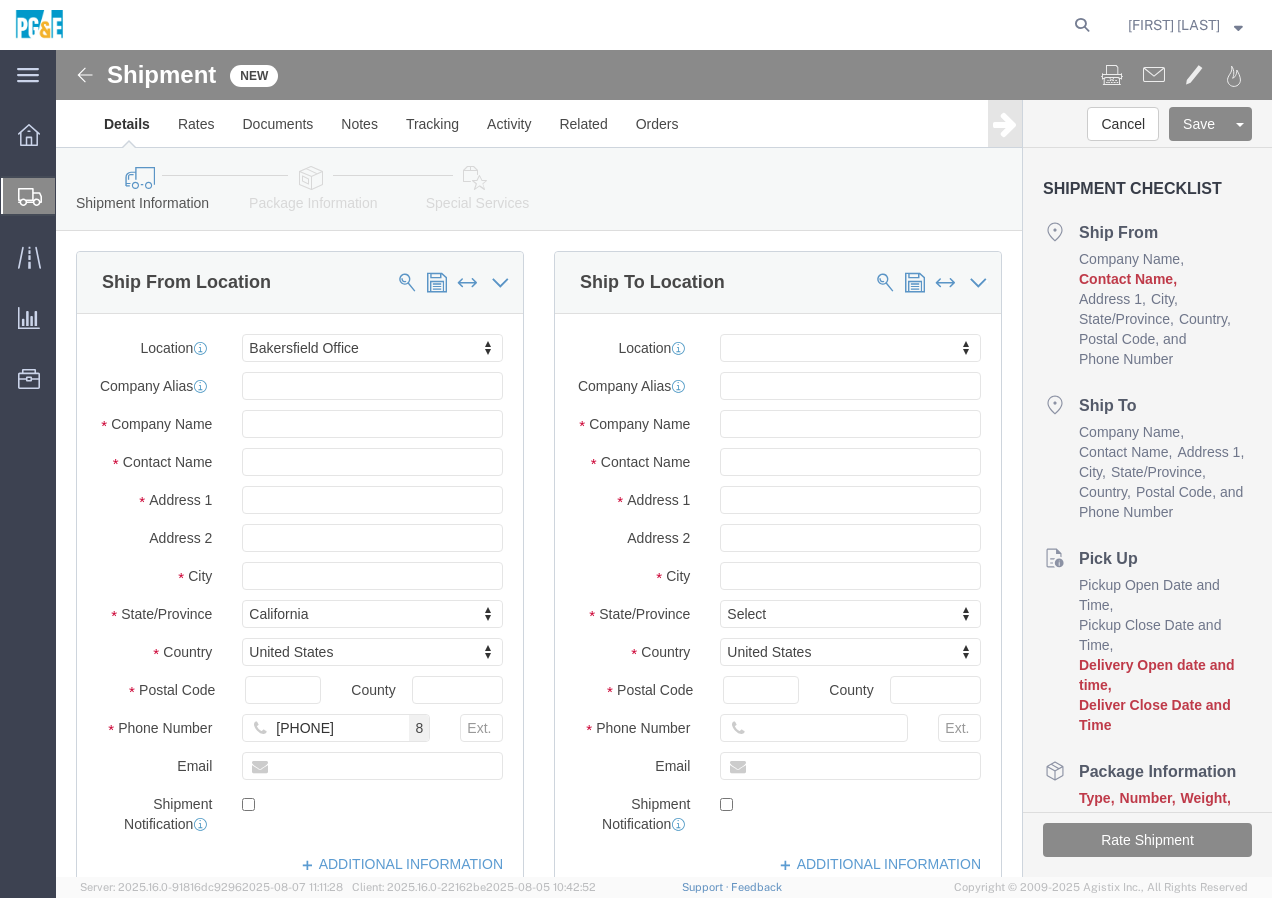 click on "Email" 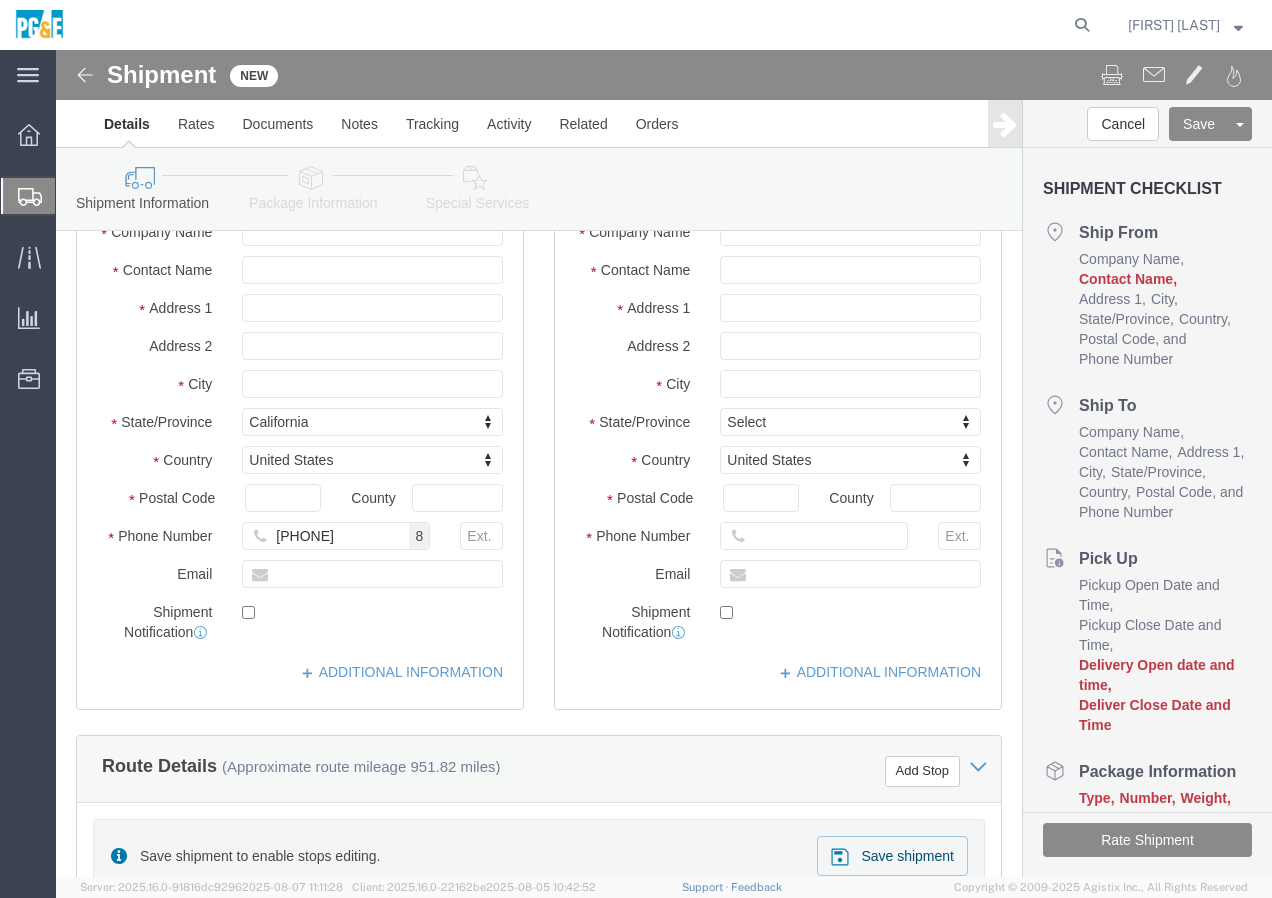 scroll, scrollTop: 300, scrollLeft: 0, axis: vertical 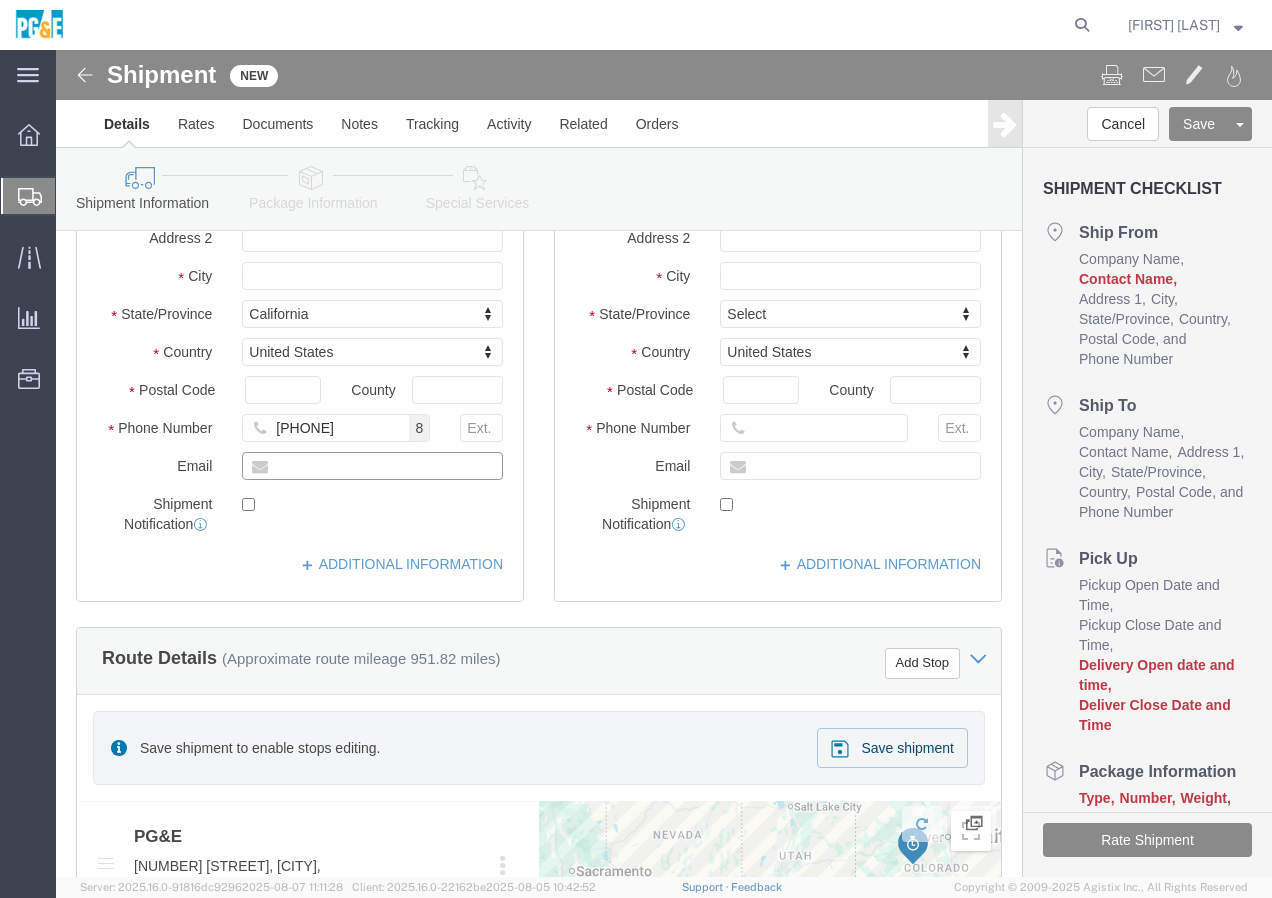click 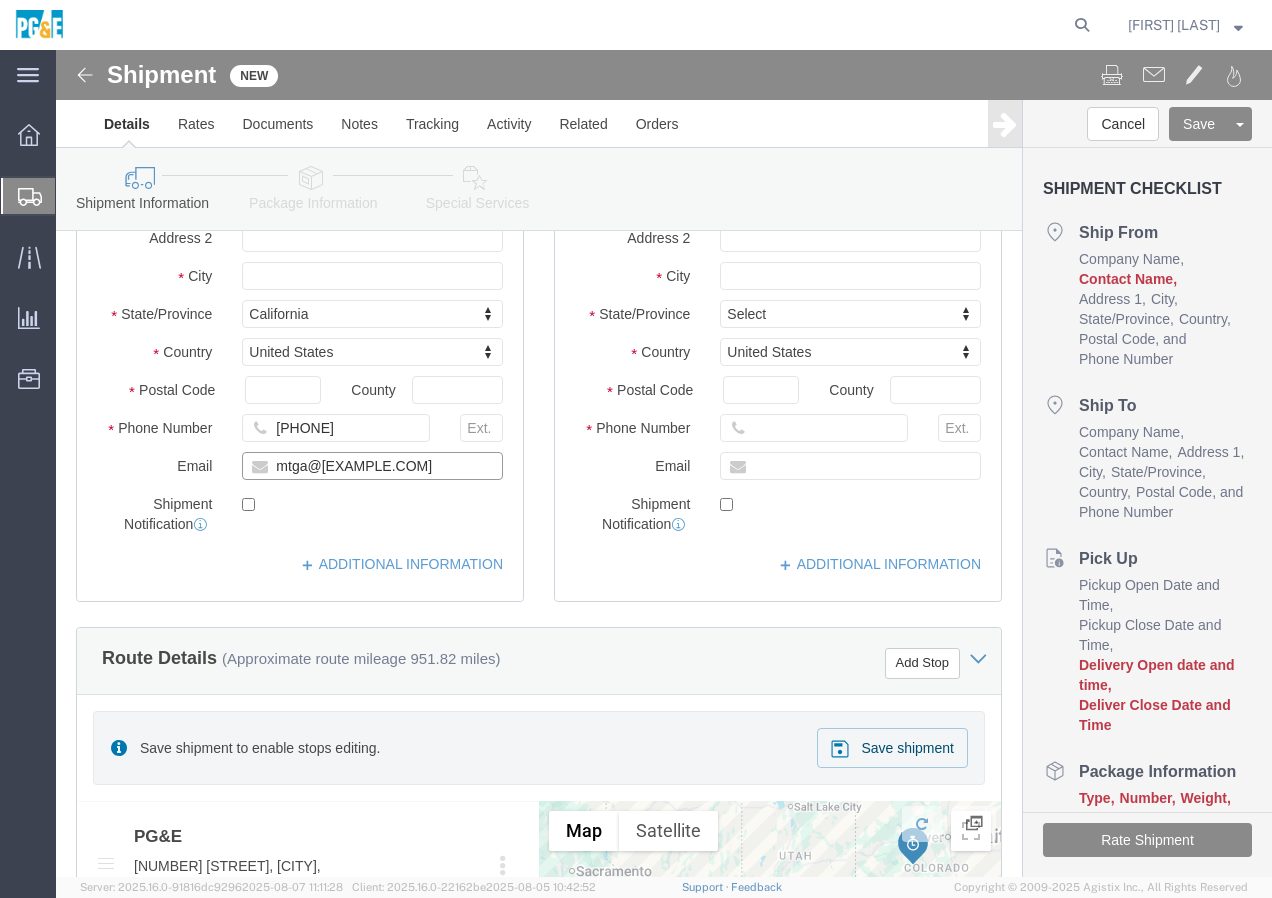 type on "mtga@[EXAMPLE.COM]" 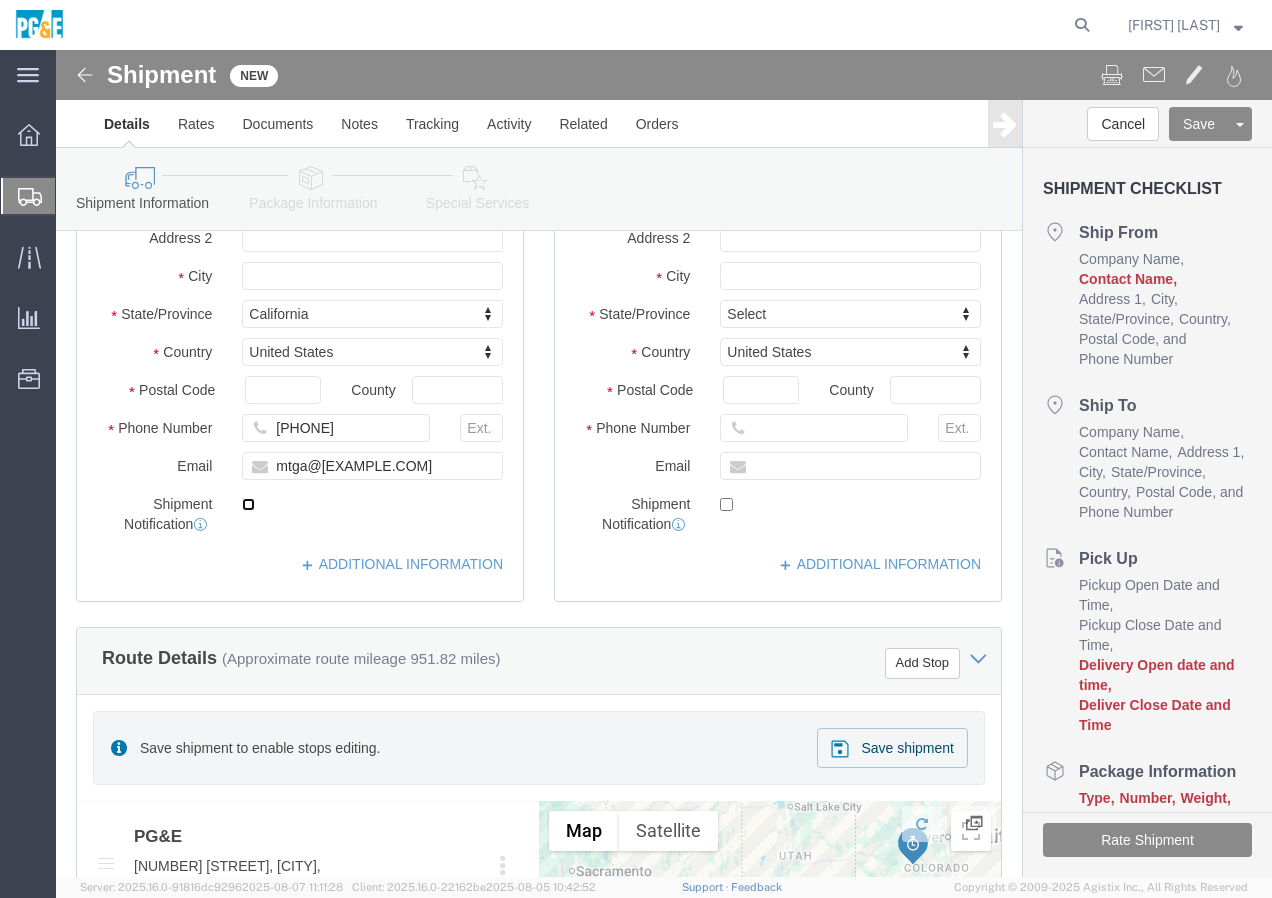 click 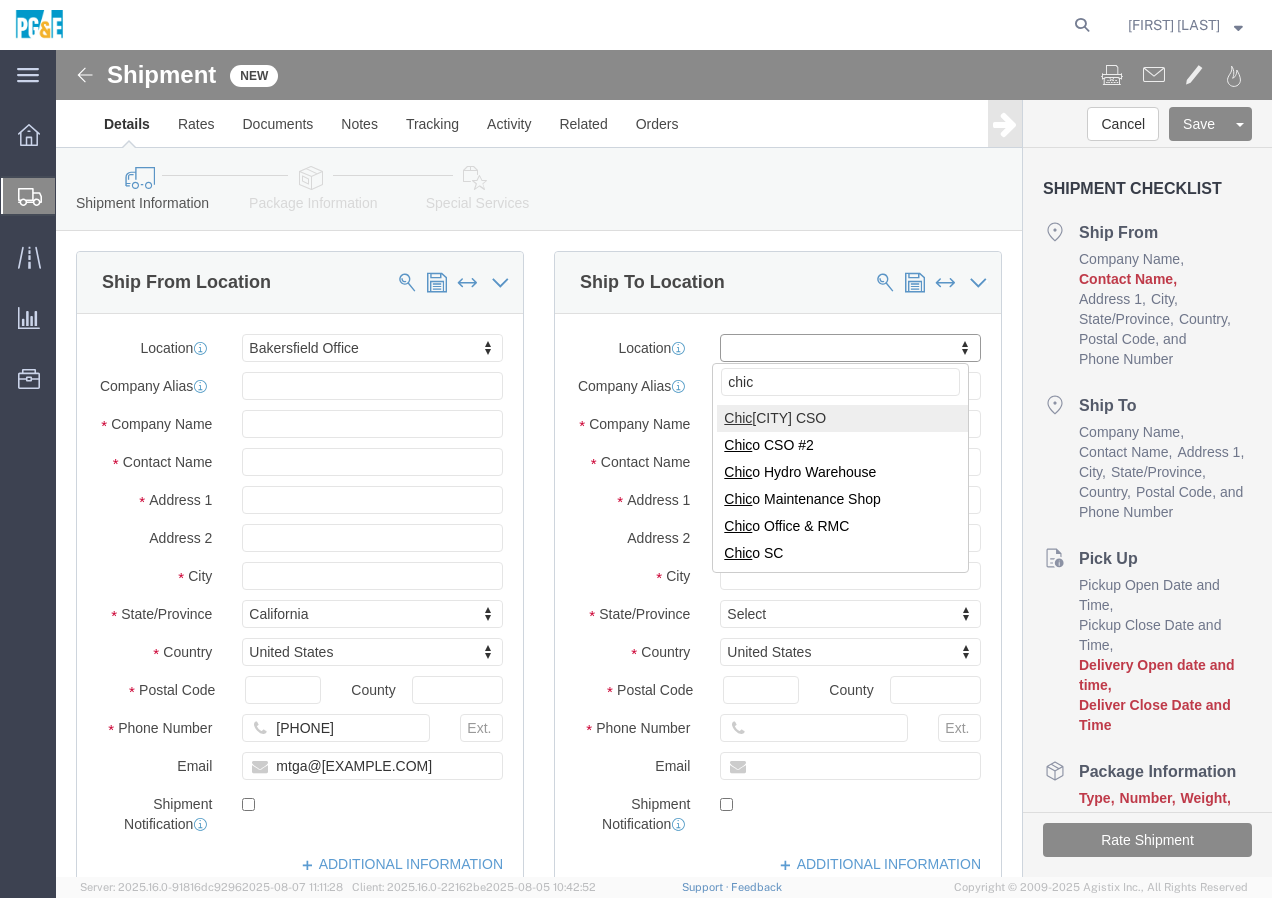 type on "chic" 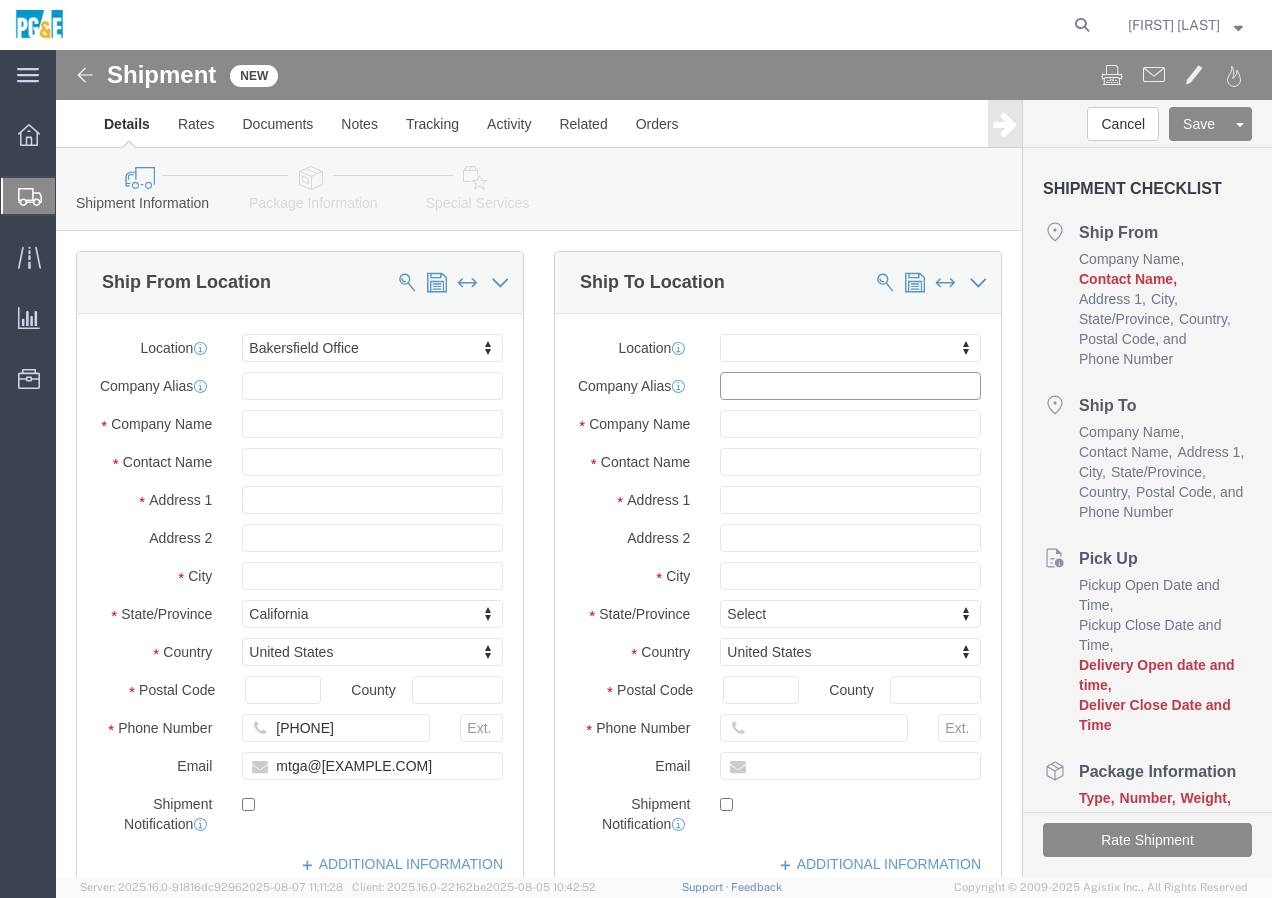 click 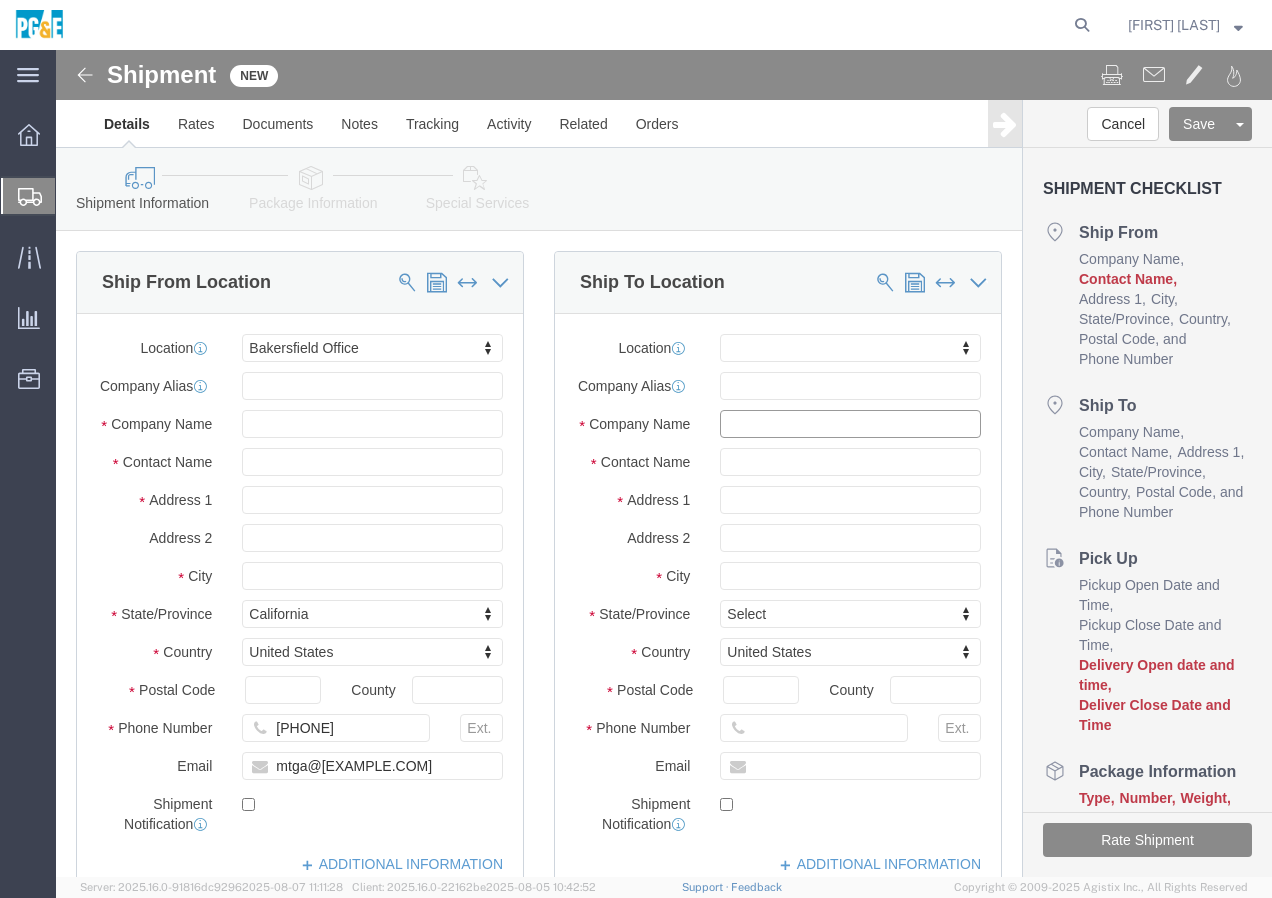 click 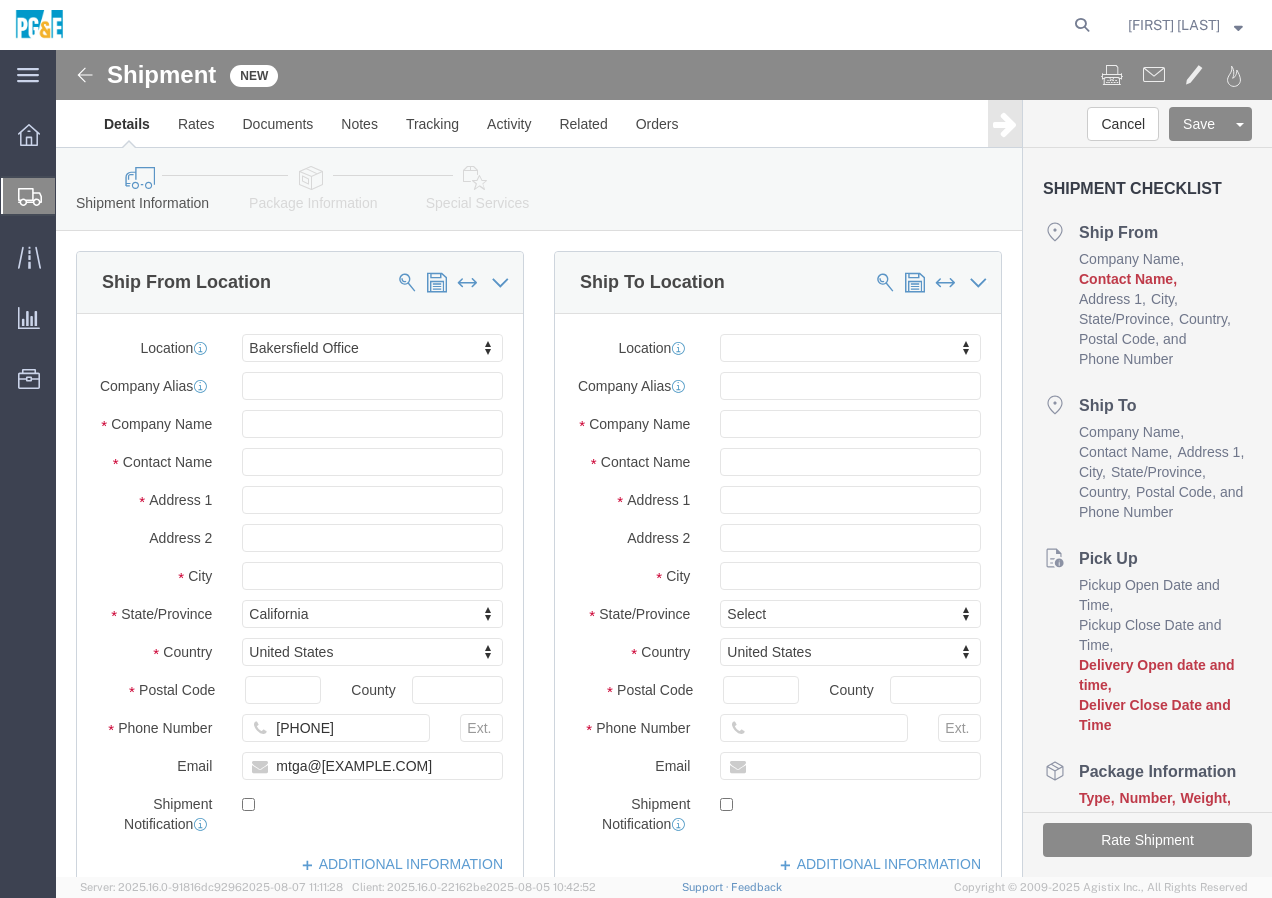 click on "Location Bakersfield Office My Profile Location (OBSOLETE) BURNEY SC - GC TRAILER (OBSOLETE) BURNEY SC - HYDRO TRAILER (OBSOLETE) OROVILLE SC - OFFICE TRAILER ATWATER SUBSTATION CAMPUS Alameda Office All Others Alpine Sub Alta - Drum-Spaulding (FERC 2310) and Alta PH Alta SC American Truck and Trailer Angels Camp / Motherlode SC Antioch CSO Antioch Gas Operations HQ Antioch Sub Arcata - Jane's Creek Substation Atlantic Sub Auberry SC - Hydro HQ - DWLG Auburn CSO Auburn Regional SC Auburn Sac St Auburn Sac St - Engineering Building Avenal PO Box 129 Bahia Substation - Benicia Bakersfield - [NUMBER] [STREET] Bakersfield CSO Bakersfield Office Bakersfield SC - Garage Bakersfield Sub Balch Camp - HQ - FERC 175 Barton Sub Belle Haven Sub Bellevue Sub Bellota Sub Belmont SC - Garage Belmont Sub Benicia Office & Warehouse Benton Sub Berkeley CSO Bethany Compressor Station Bolinas Substation Borden Sub Brentwood Sta - Compressor Brentwood Sub Brentwood Town Centre Prof Ctr Brighton Sub & GC Yard Brisa GC Yard" 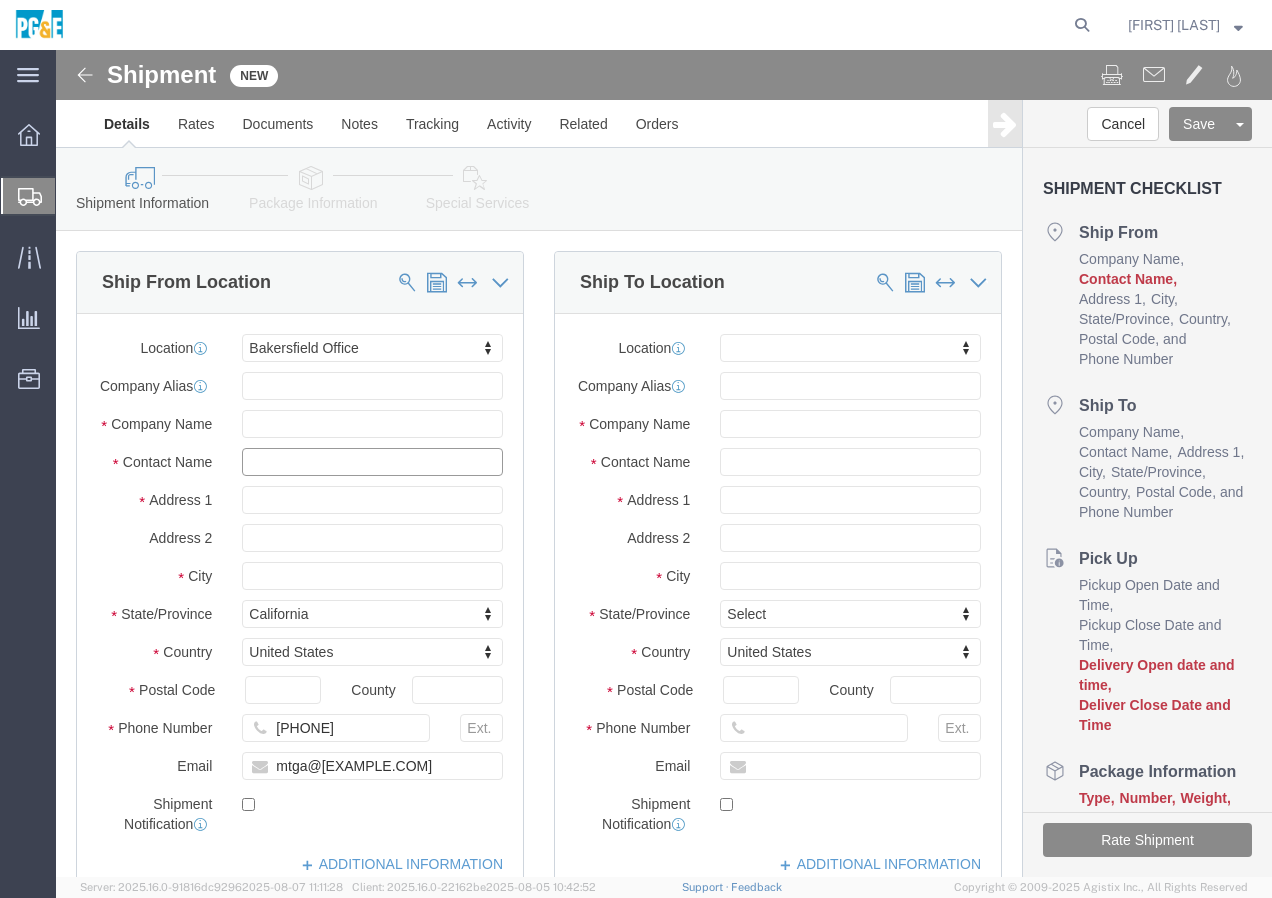 click 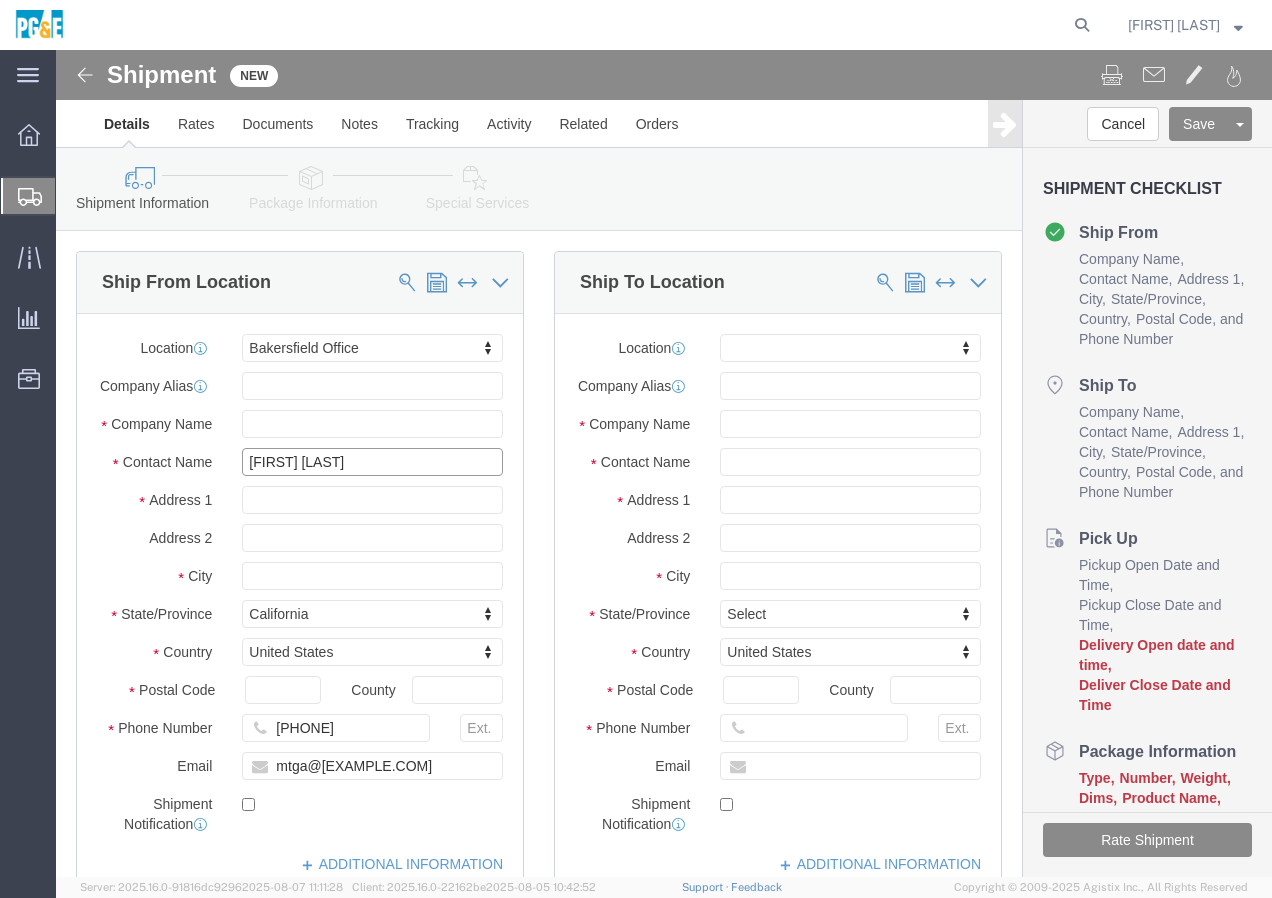 type on "[FIRST] [LAST]" 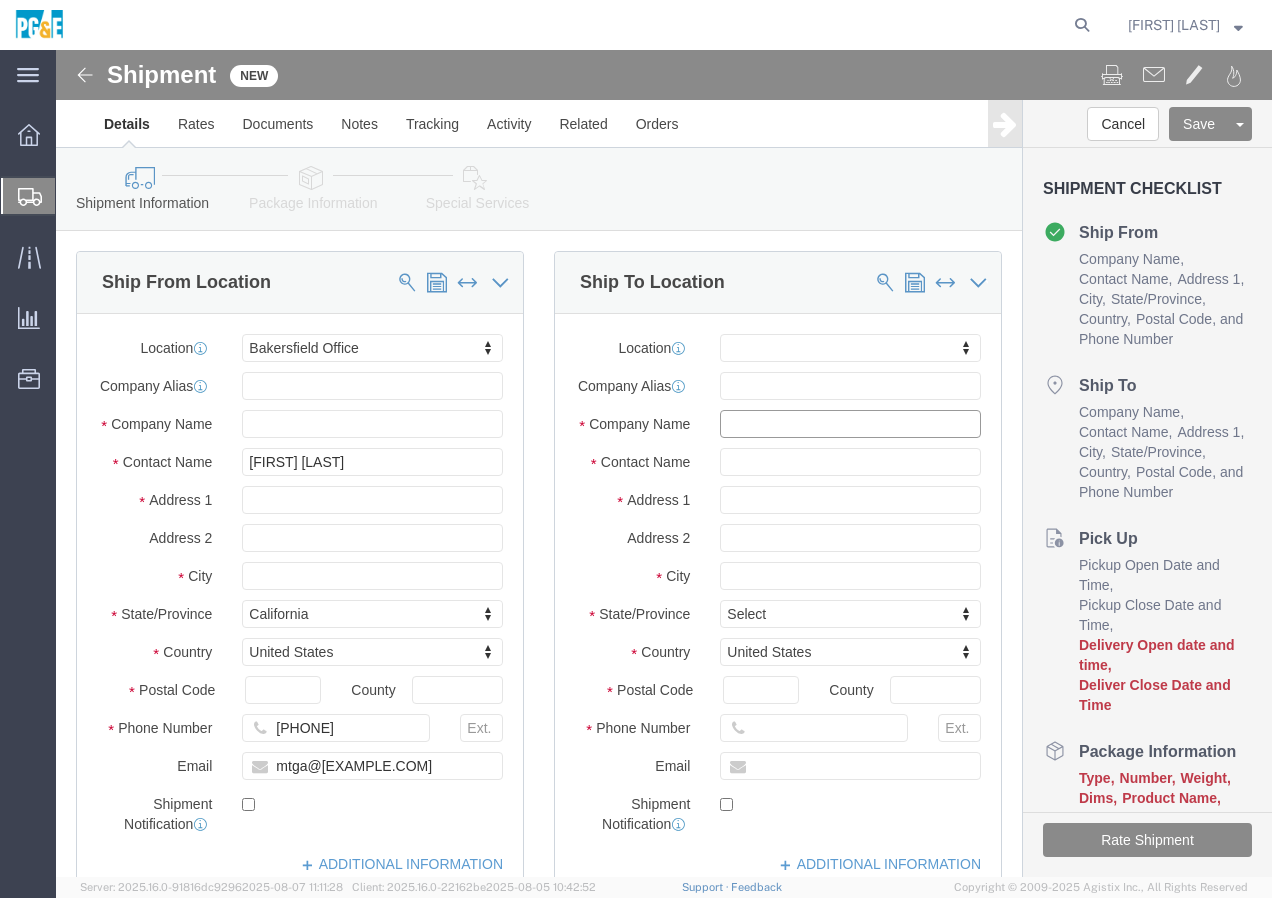 click 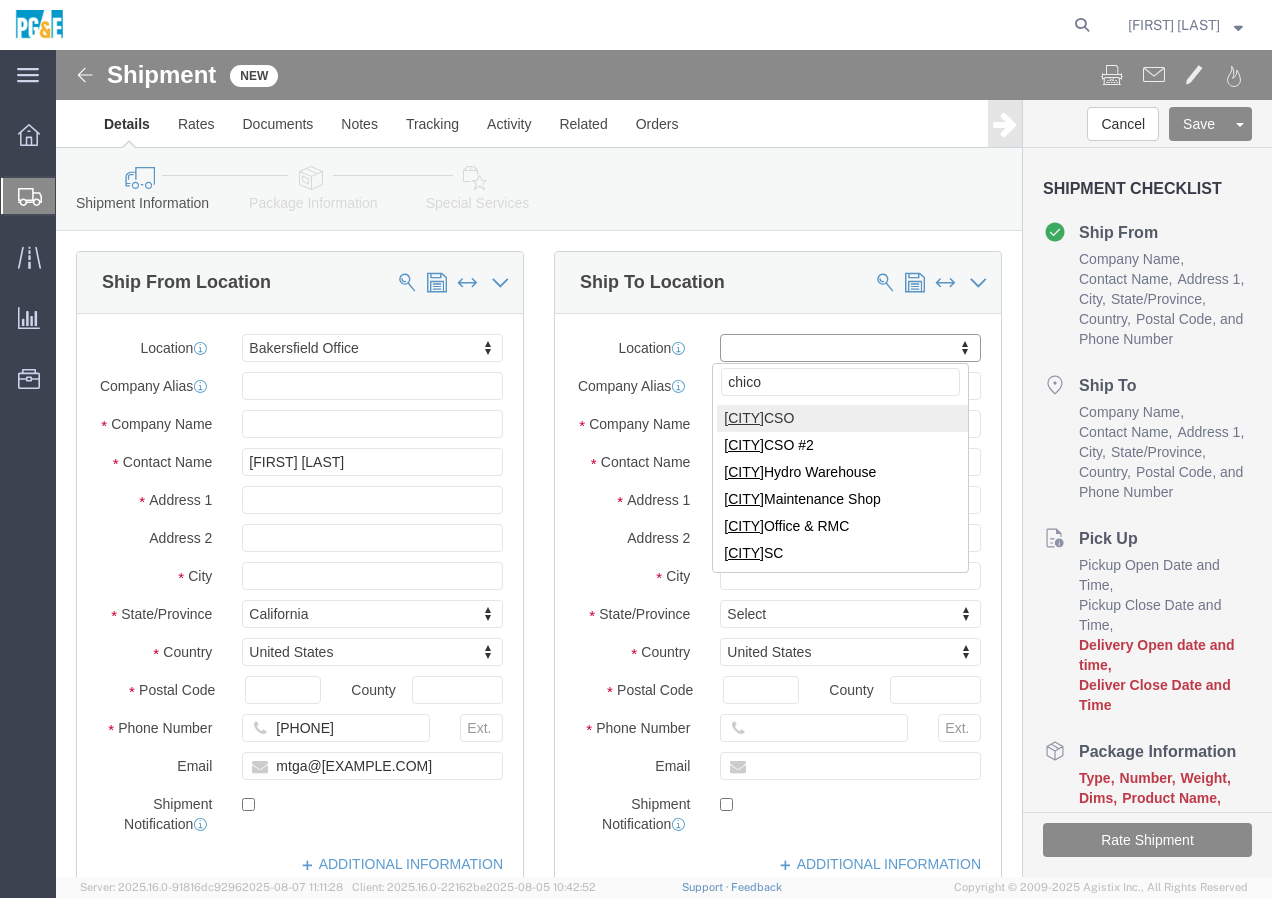 type on "chico" 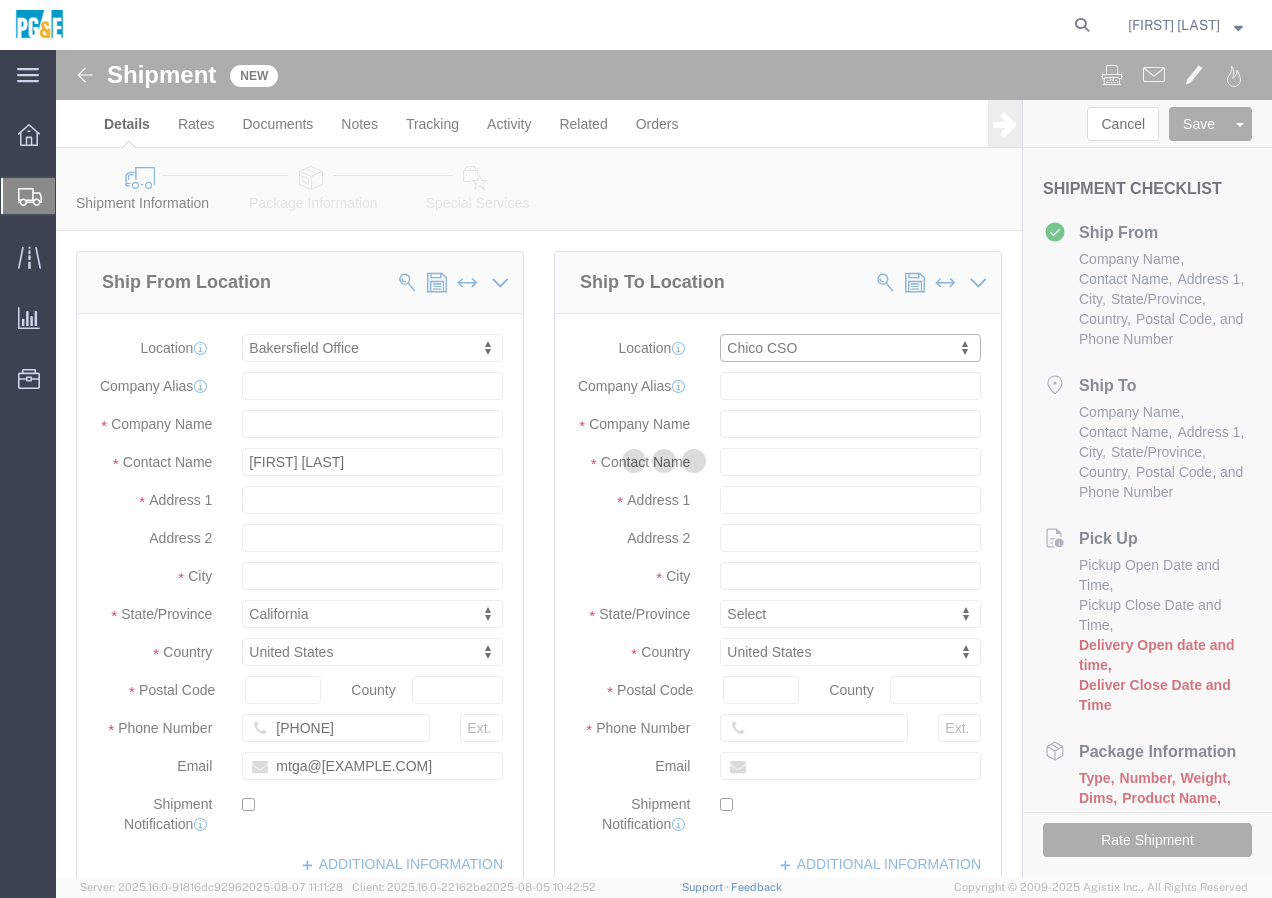 select on "CA" 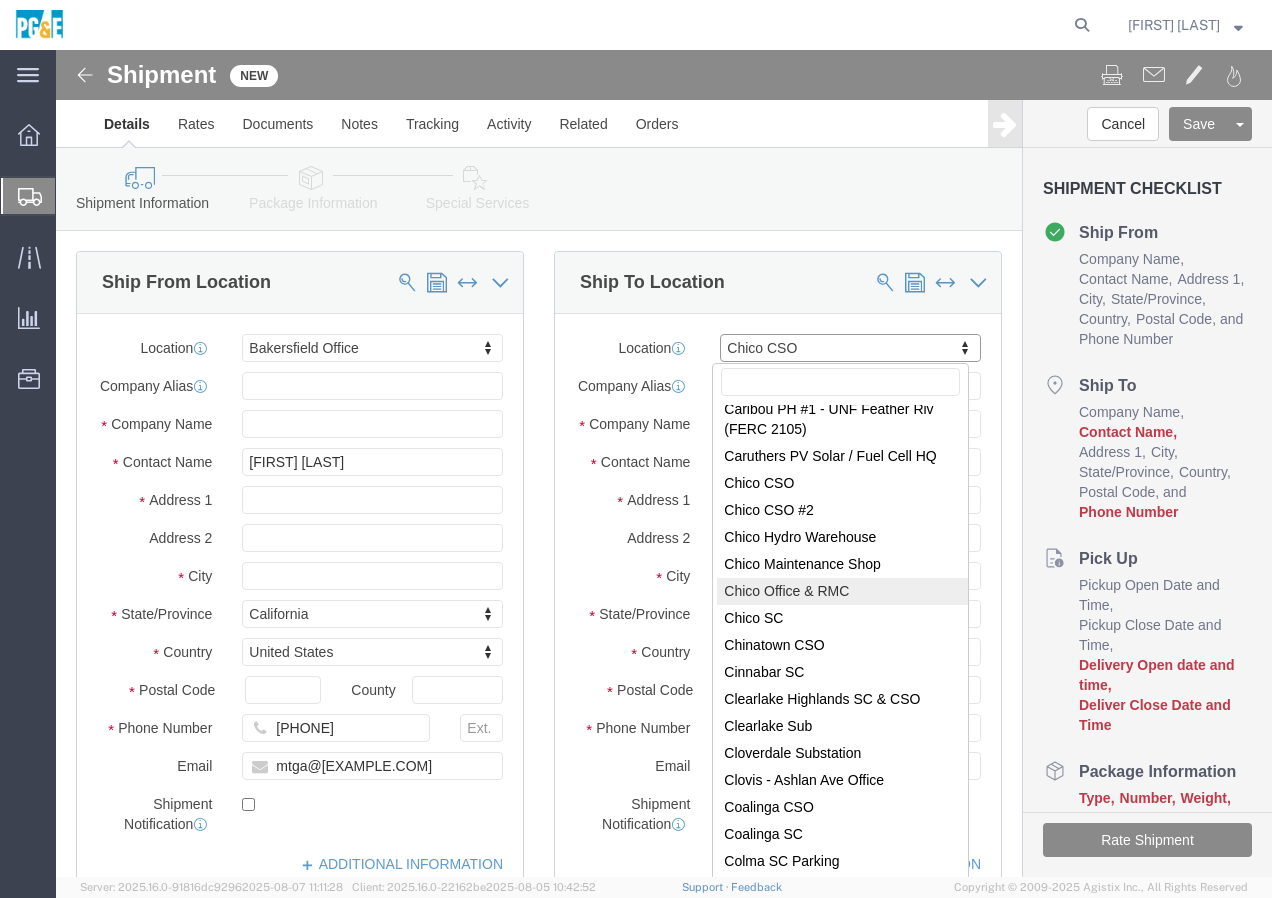 scroll, scrollTop: 1549, scrollLeft: 0, axis: vertical 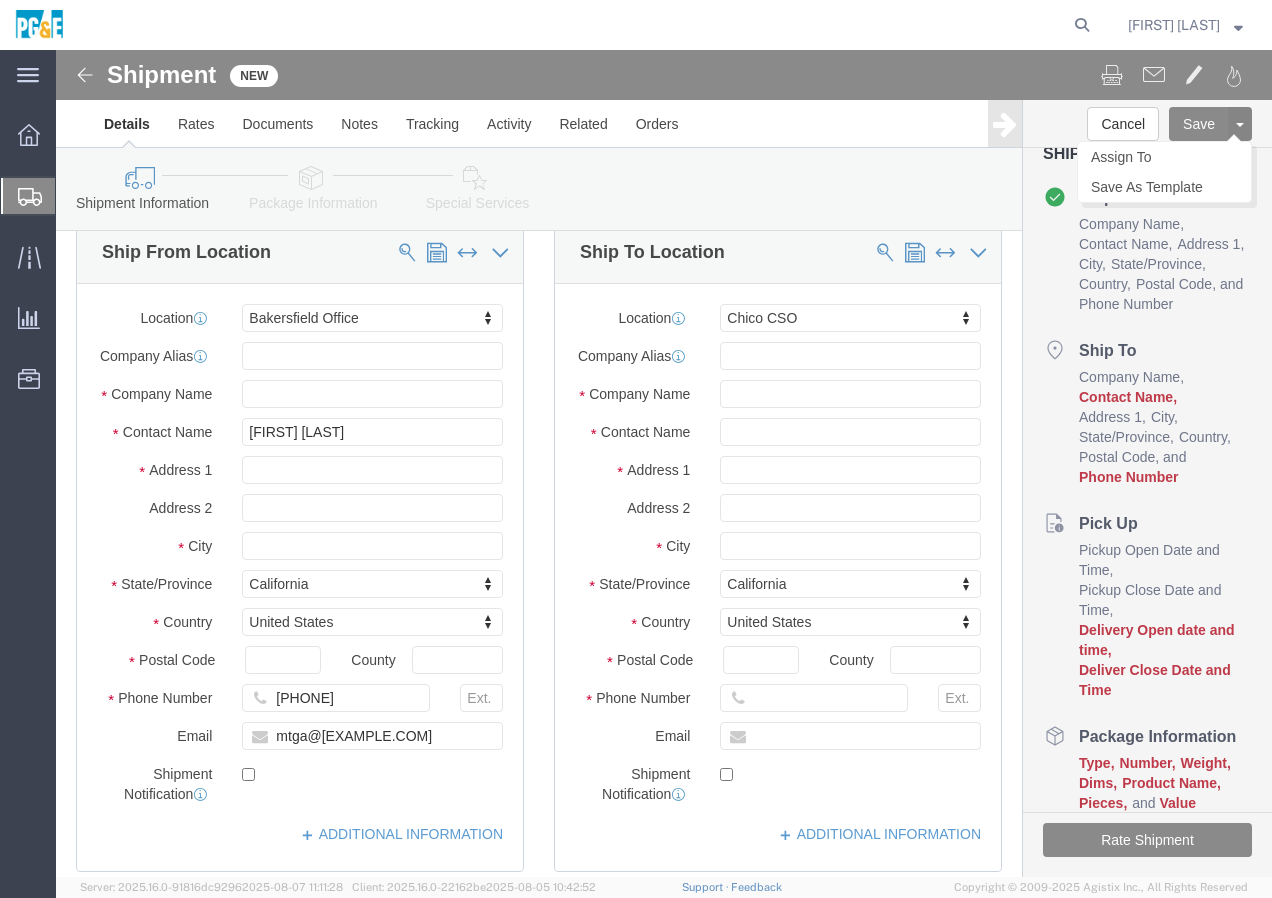 click 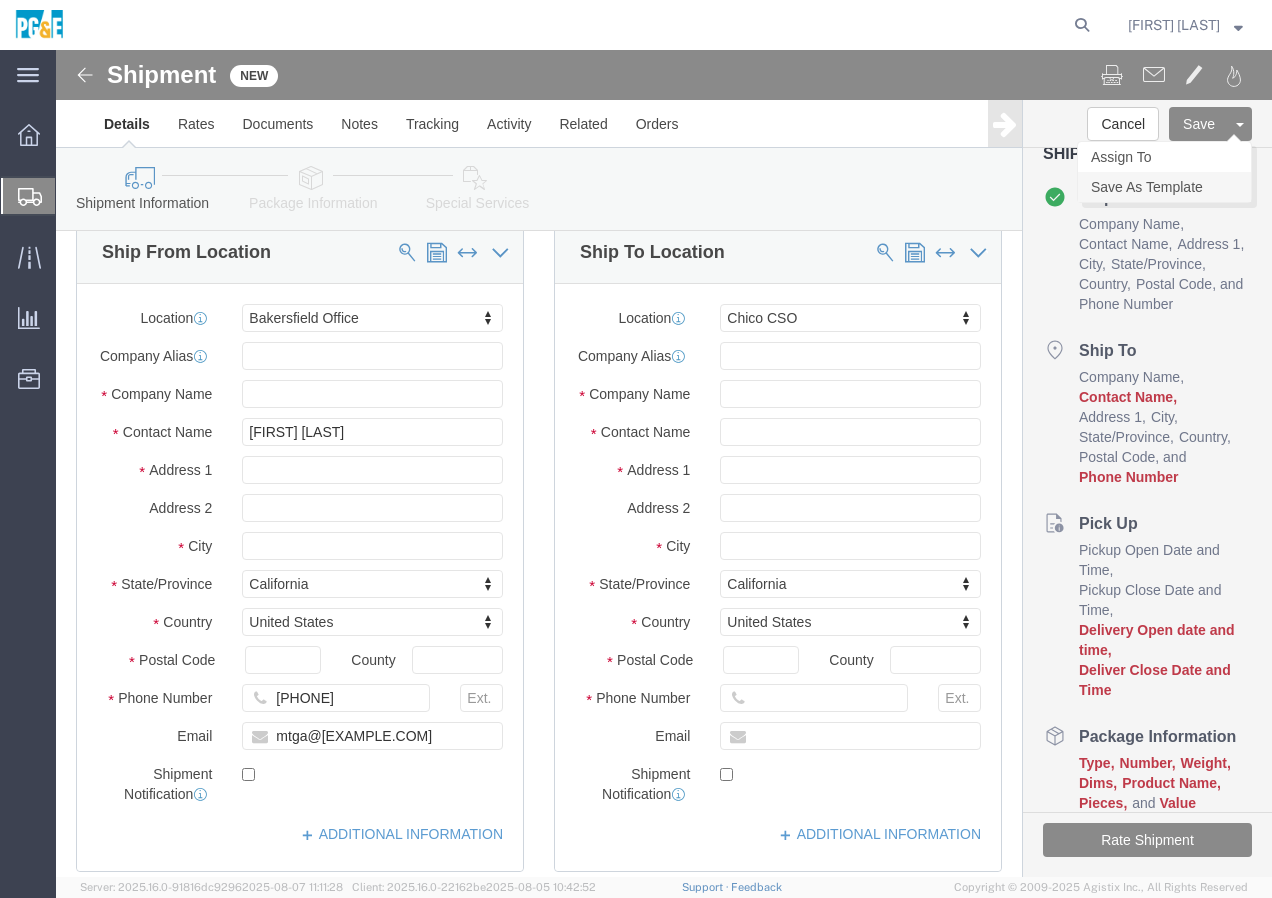 click on "Save As Template" 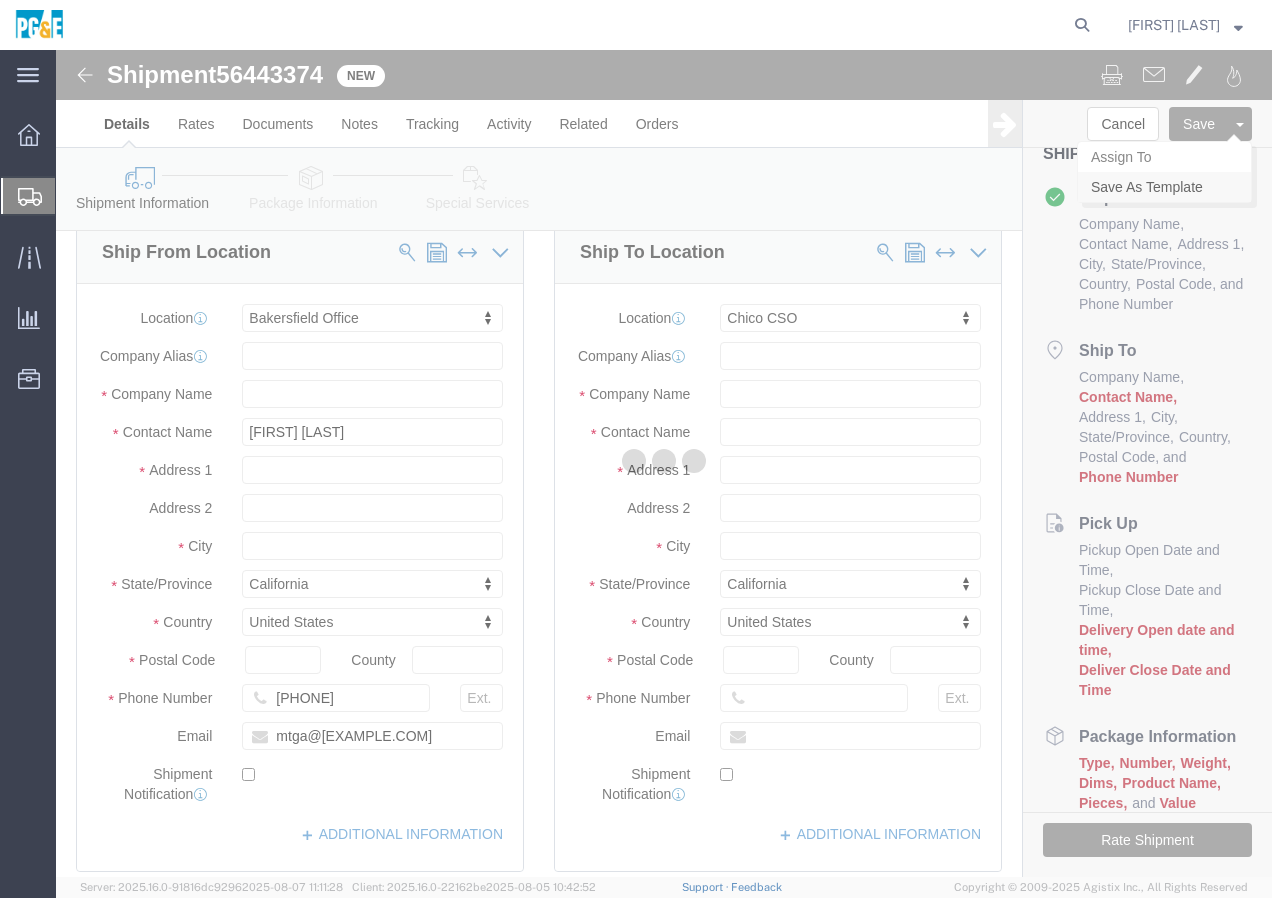 select on "71468" 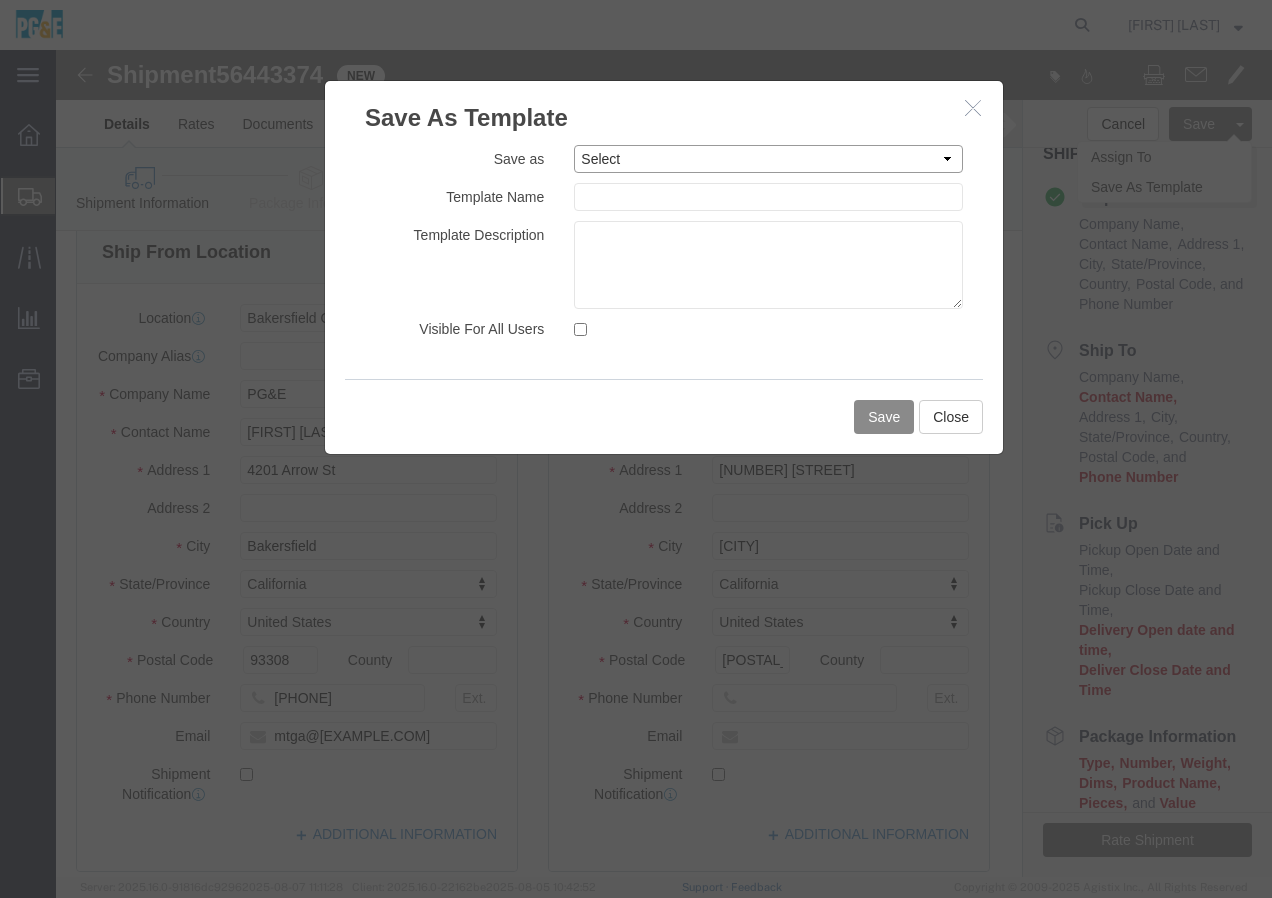 click on "Select CPI Chargers from Davis Chargers from Oakport Equip from Santa Cruz to Oakport Folsom Garage (SF) --> RC Electric (Concord) IFE from Port of Stockton OAKPORT TO RC ELECTRIC Panel from Oakport School Project - Folsom Garage (SF) to Frank Milner (CPCI)" 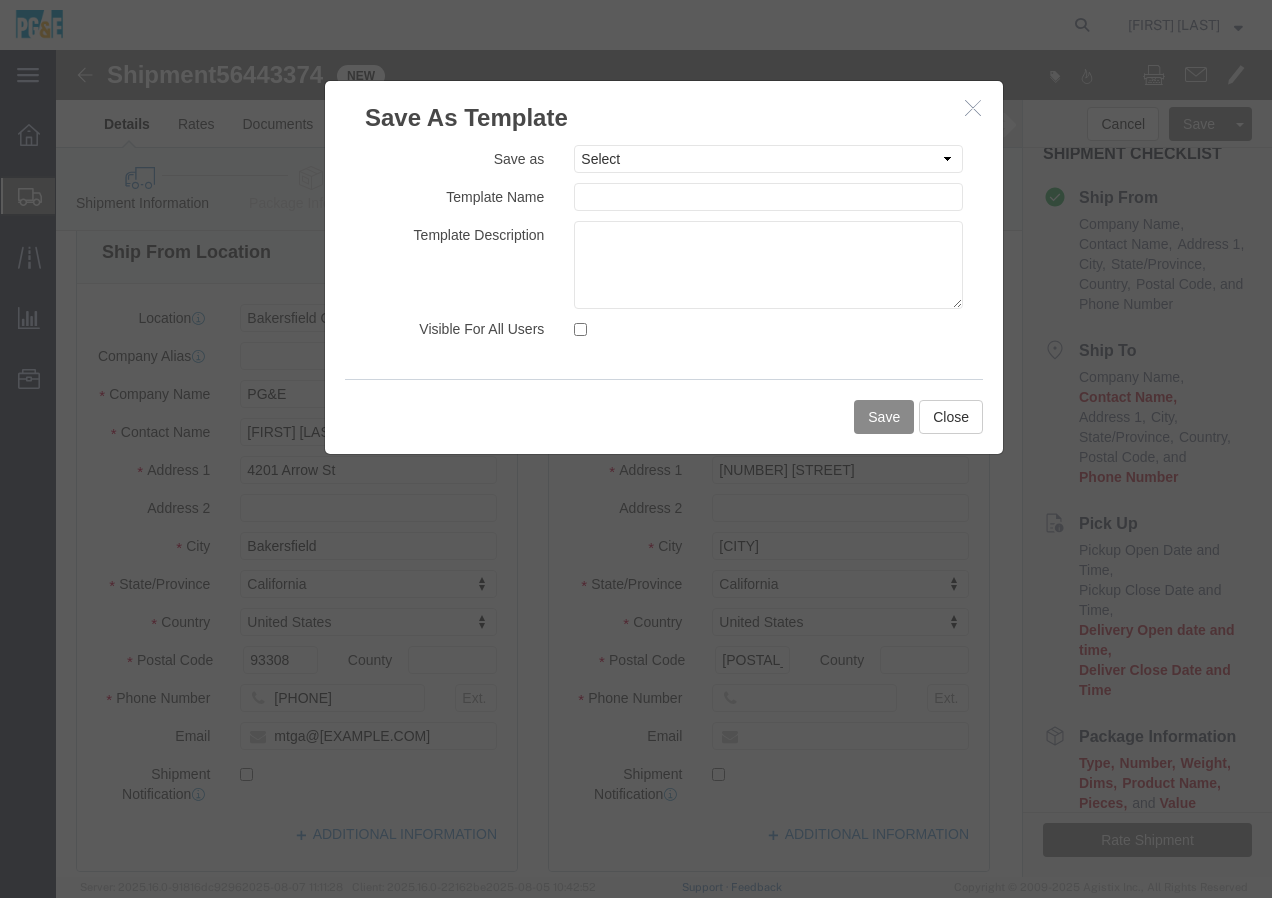 click on "Save Close" 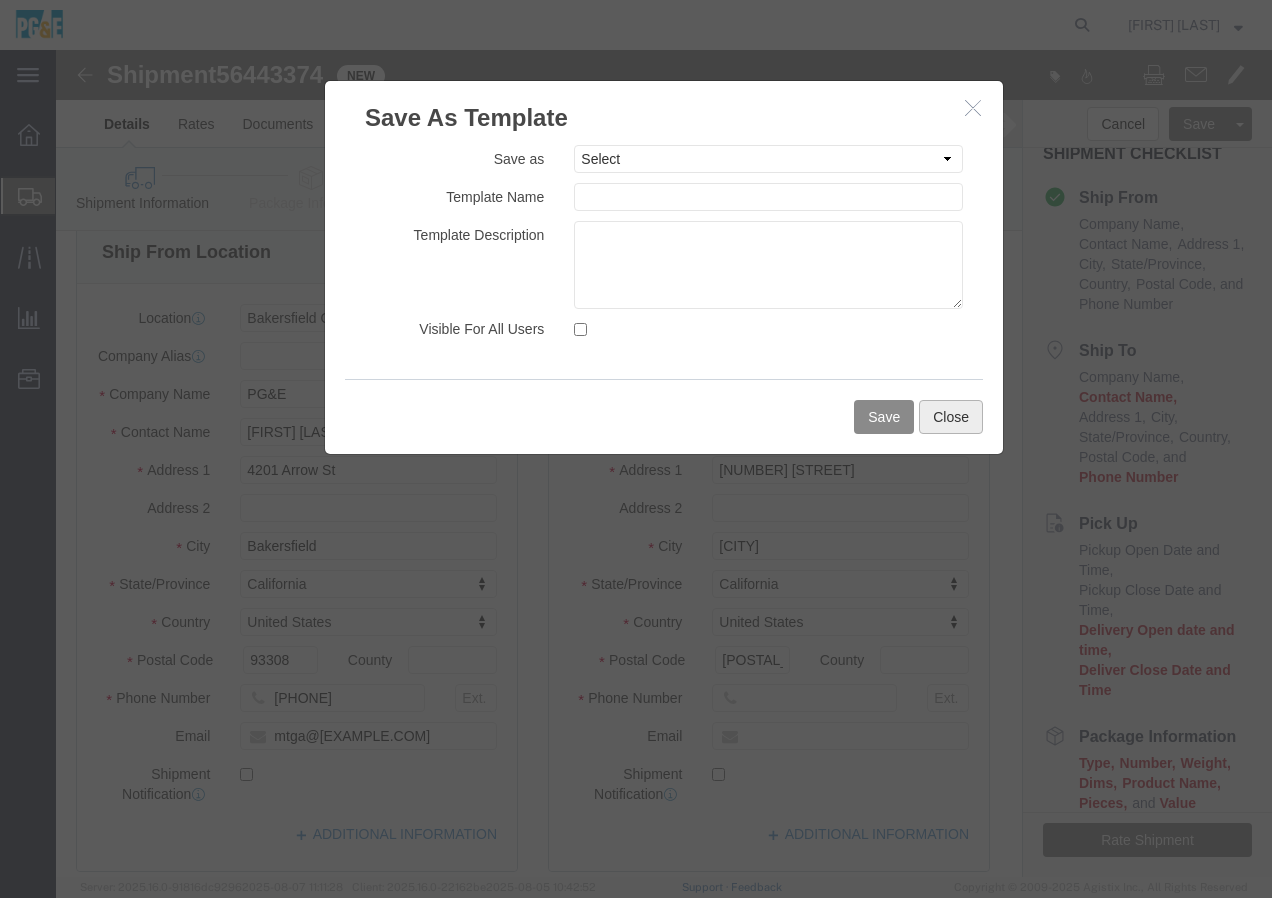 click on "Close" 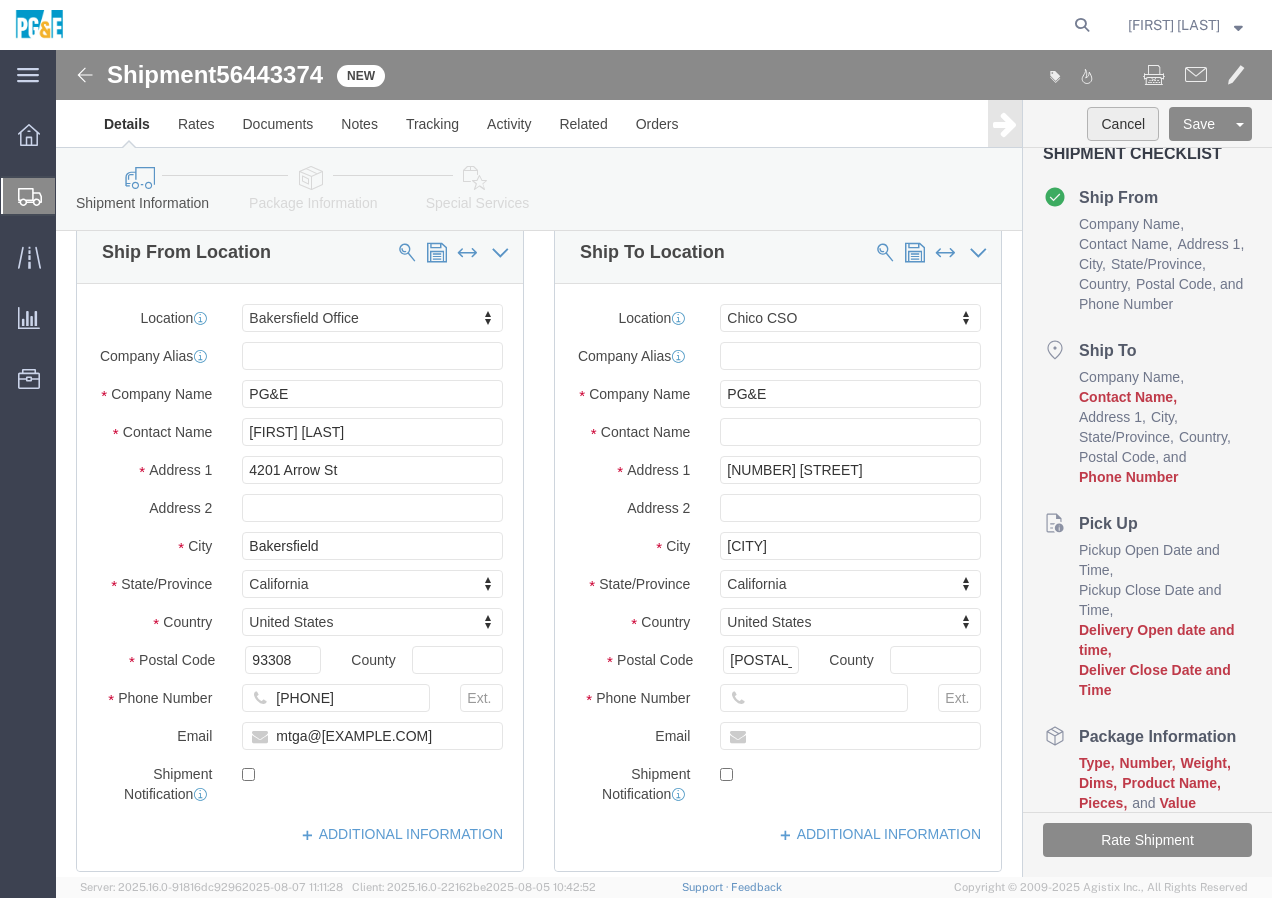 click on "Cancel" 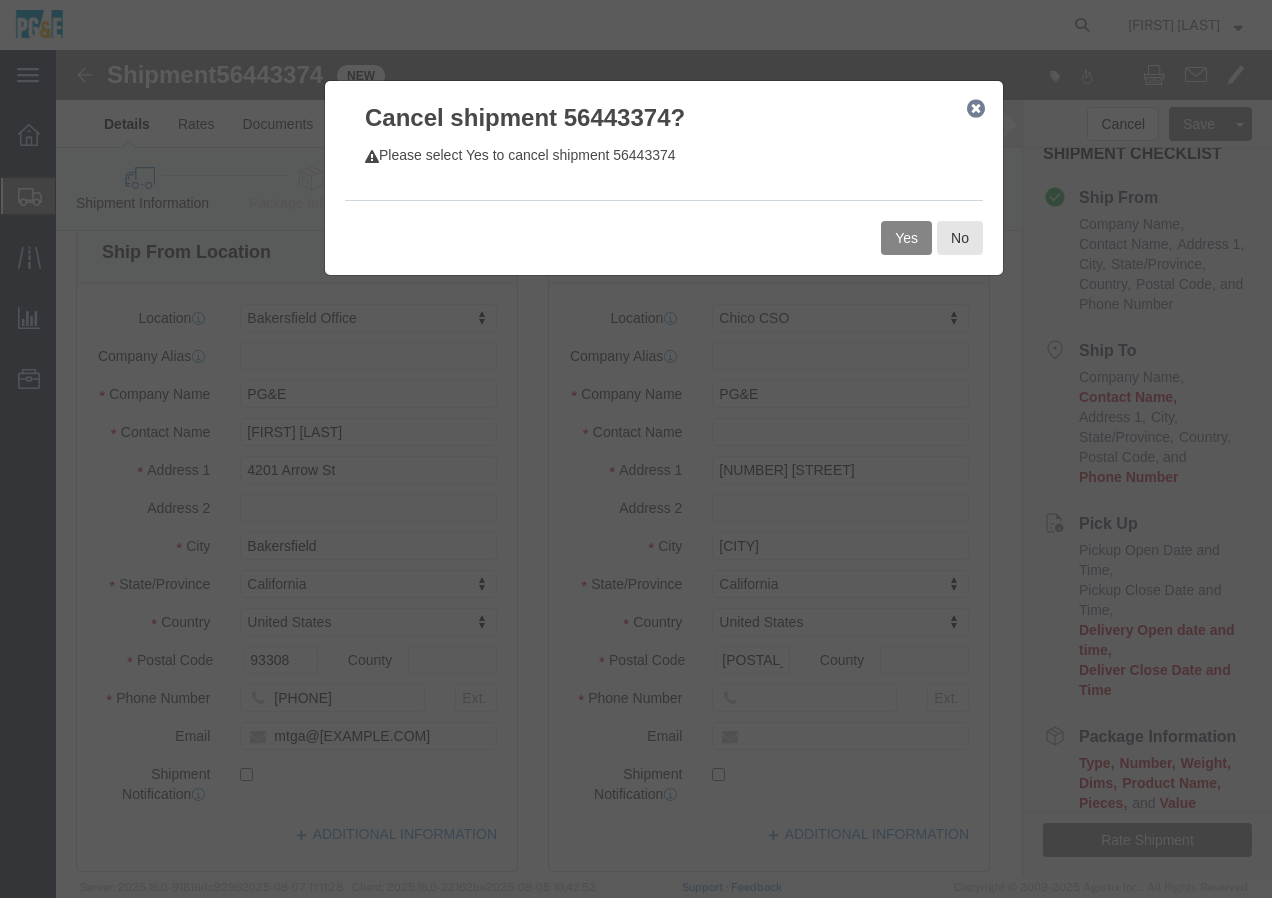 click on "Yes" 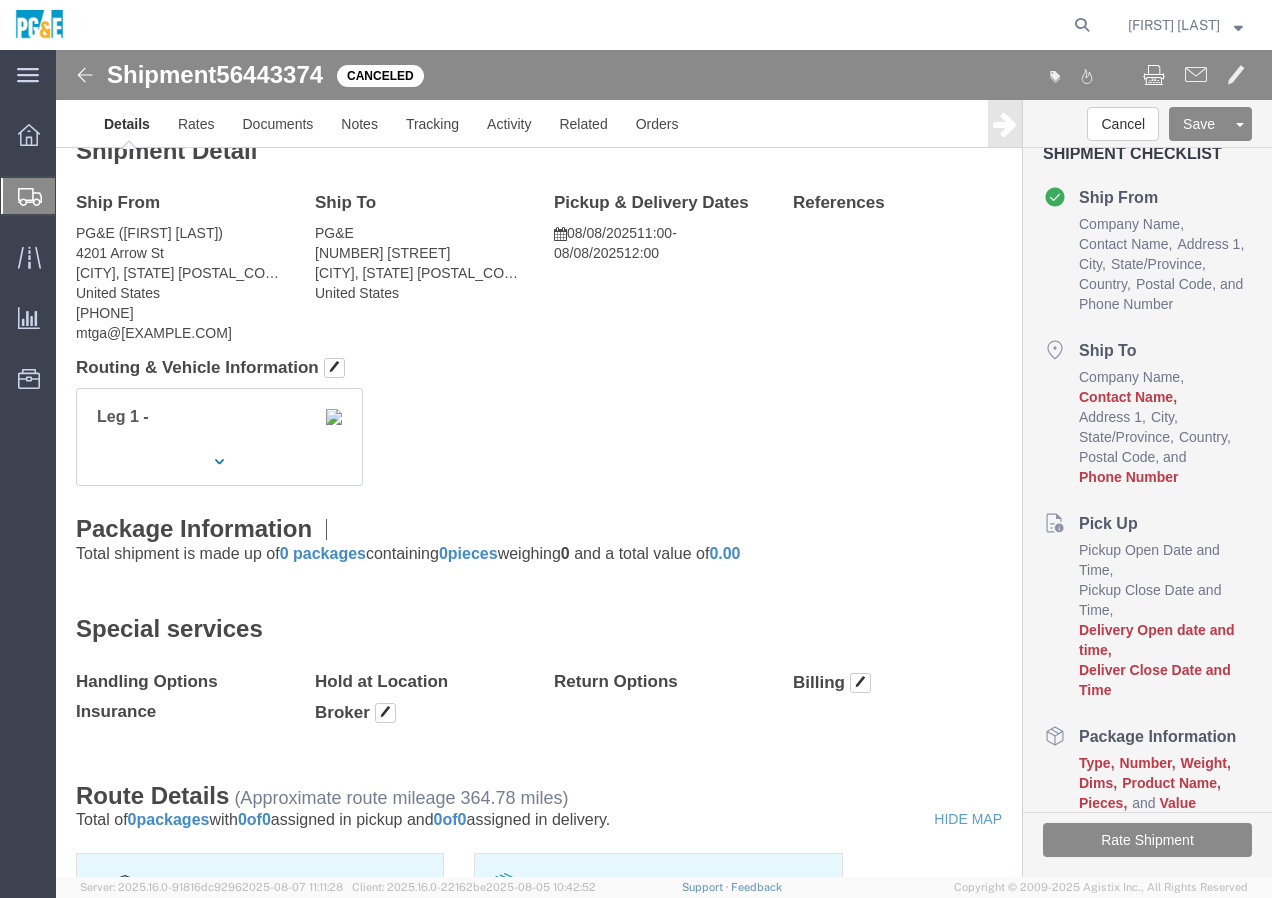 click on "Shipment  56443374   Canceled
Details Rates Documents Notes Tracking Activity Related Orders Cancel Save Assign To Save As Template Shipment Checklist Ship From
Company Name
Contact Name
Address 1
City
State/Province
Country
Postal Code
and
Phone Number
Ship To
Company Name
Contact Name
Address 1
City
State/Province
Country
Postal Code
and
Phone Number
Pick Up
Pickup Open Date and Time
Pickup Close Date and Time
Delivery Open date and time
Package Information" 